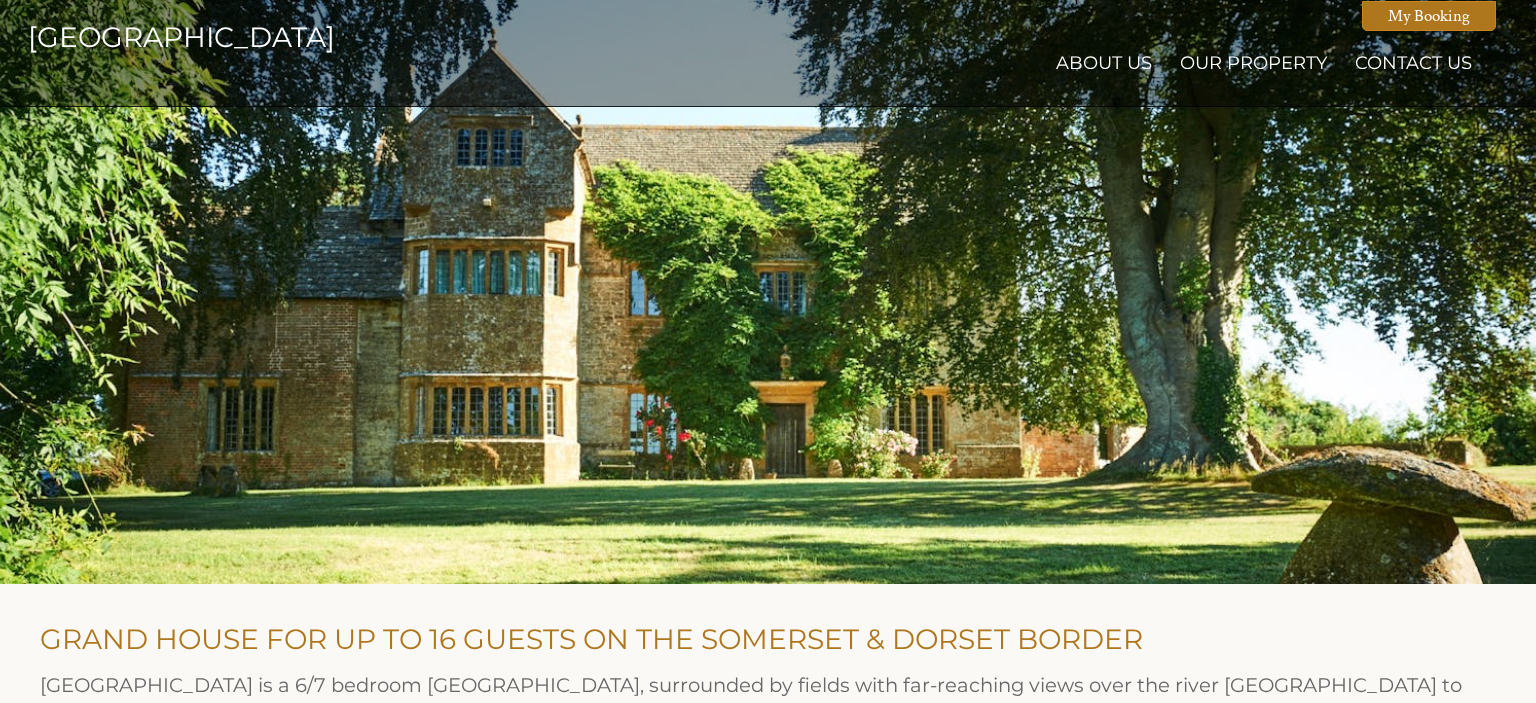 scroll, scrollTop: 0, scrollLeft: 0, axis: both 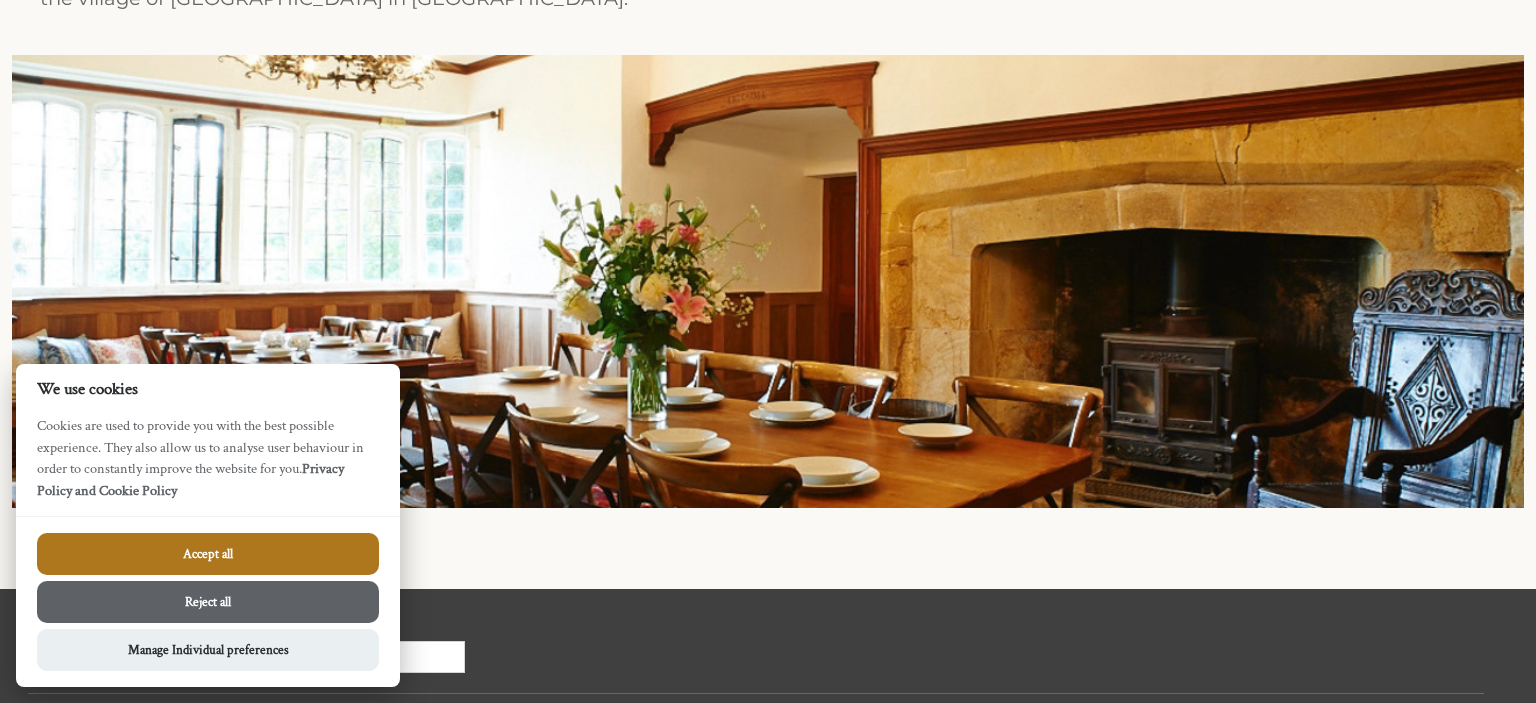 click at bounding box center [768, 528] 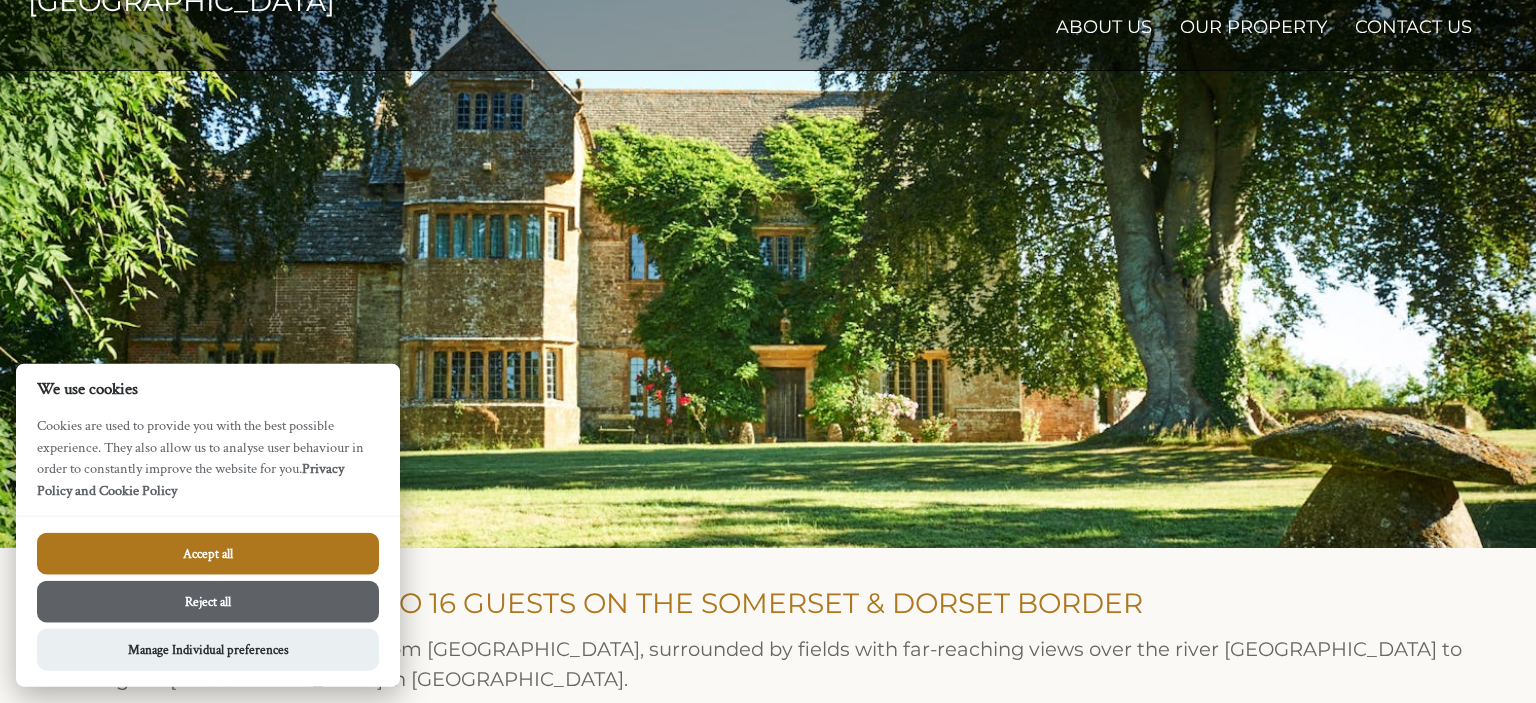 scroll, scrollTop: 33, scrollLeft: 0, axis: vertical 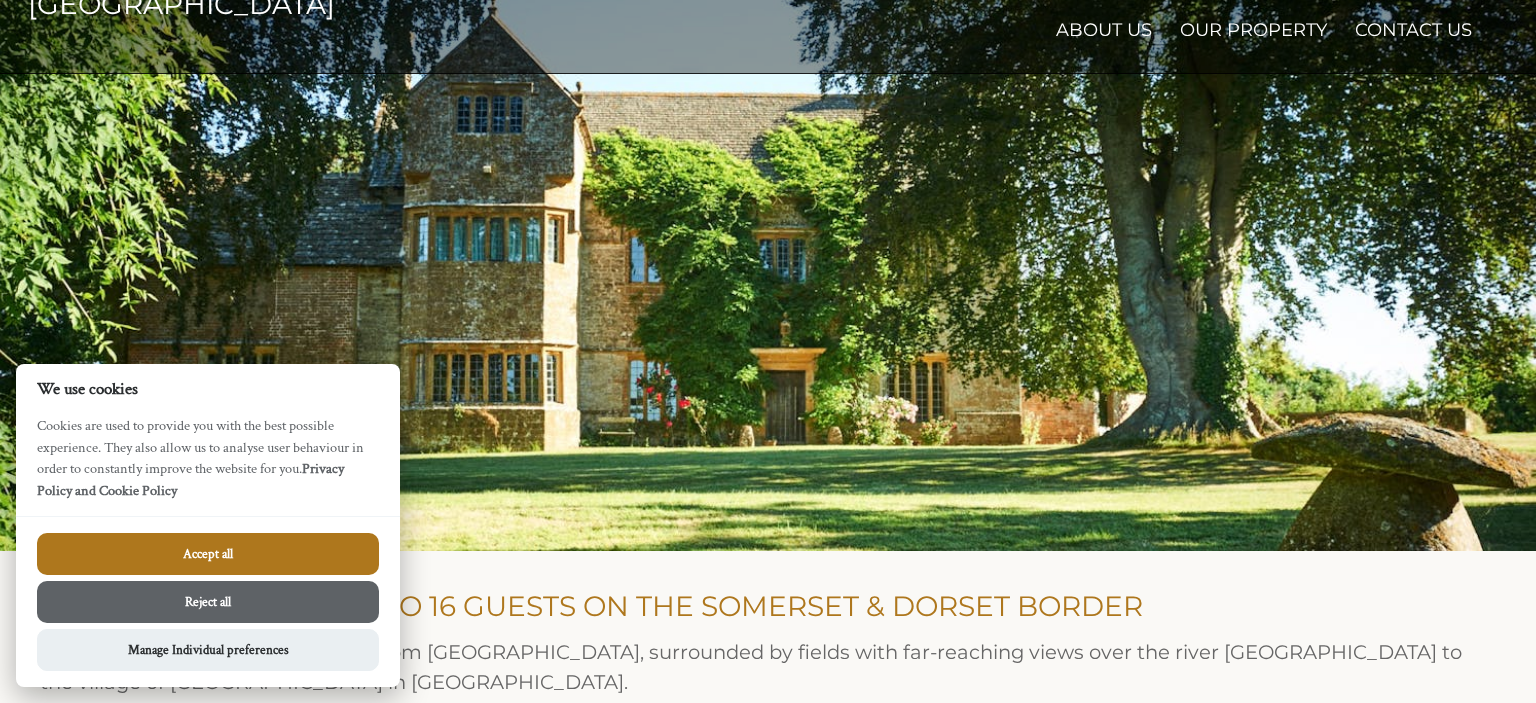 click on "Accept all" at bounding box center (208, 554) 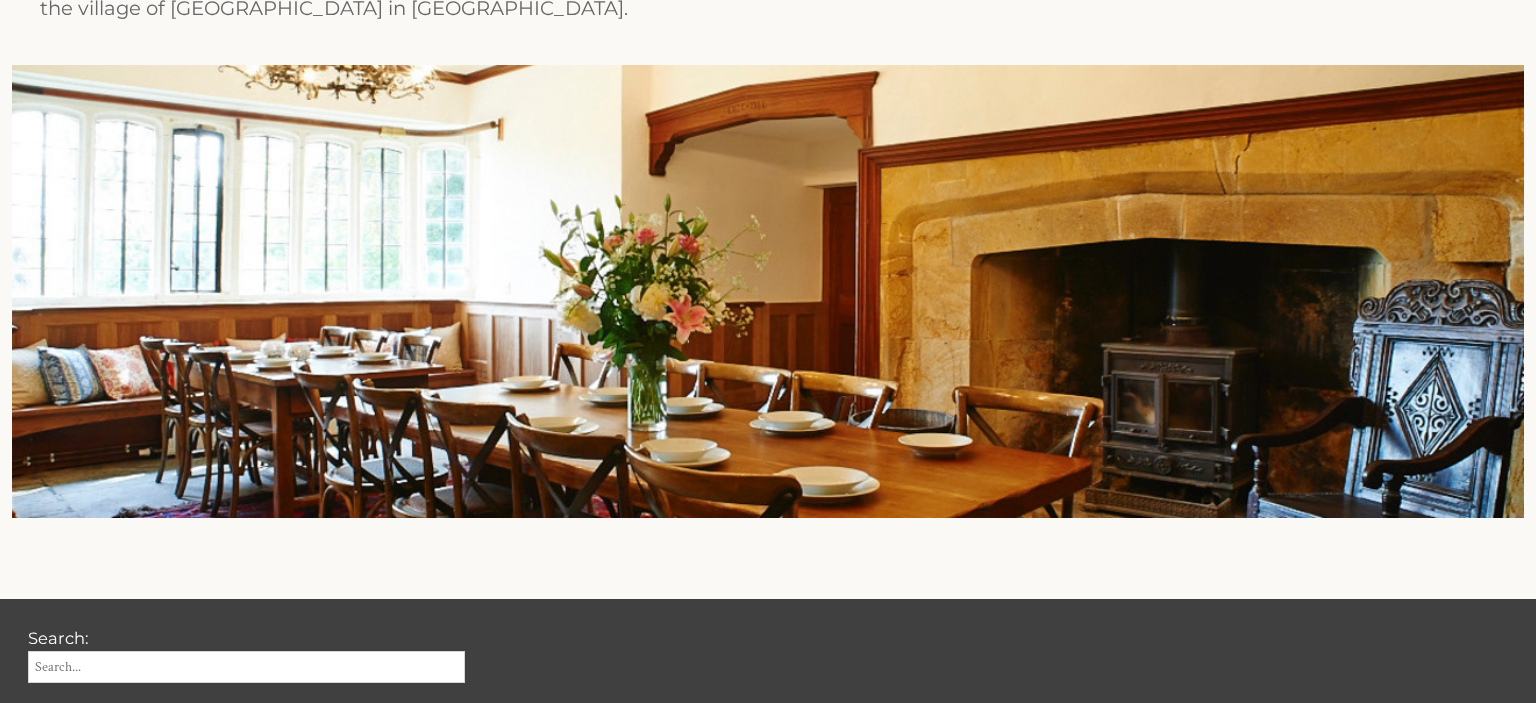 scroll, scrollTop: 701, scrollLeft: 0, axis: vertical 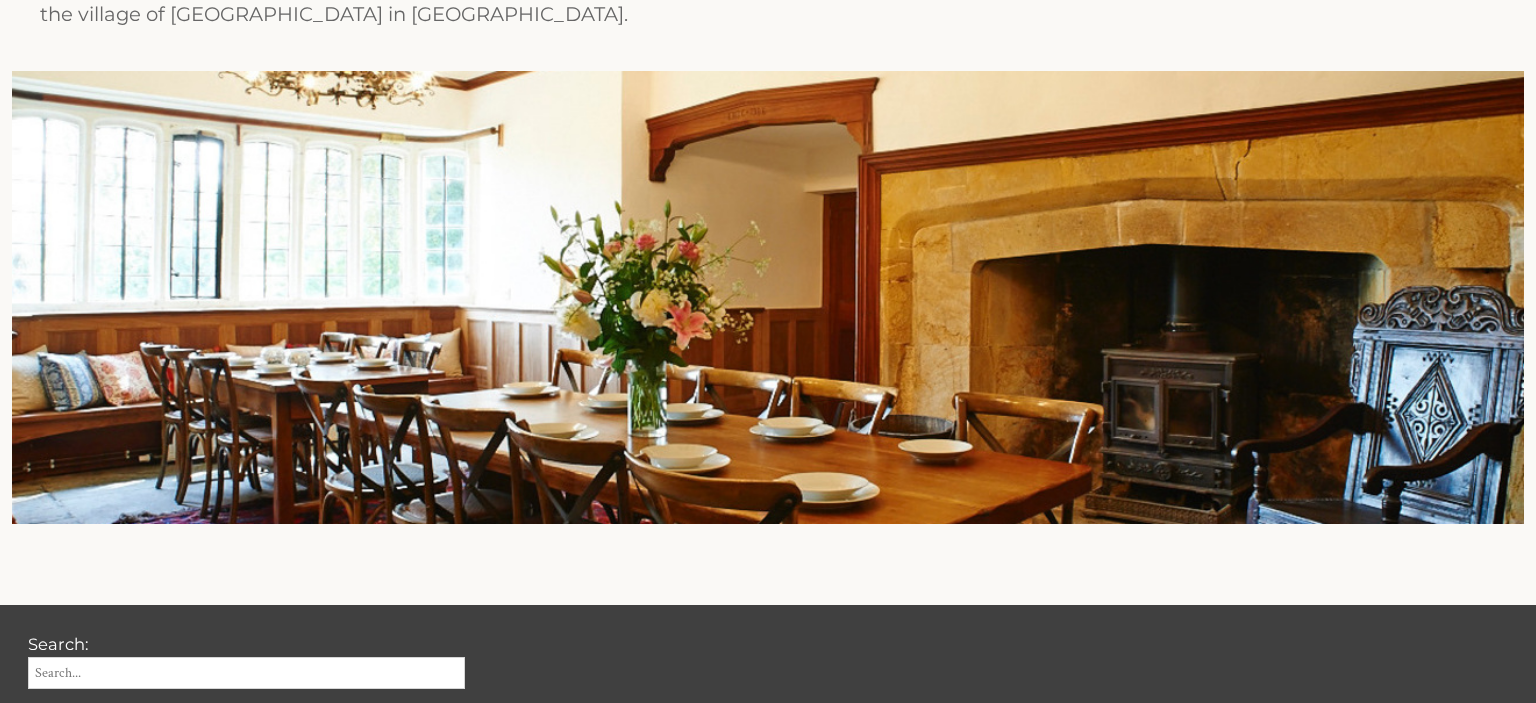 click at bounding box center [768, 298] 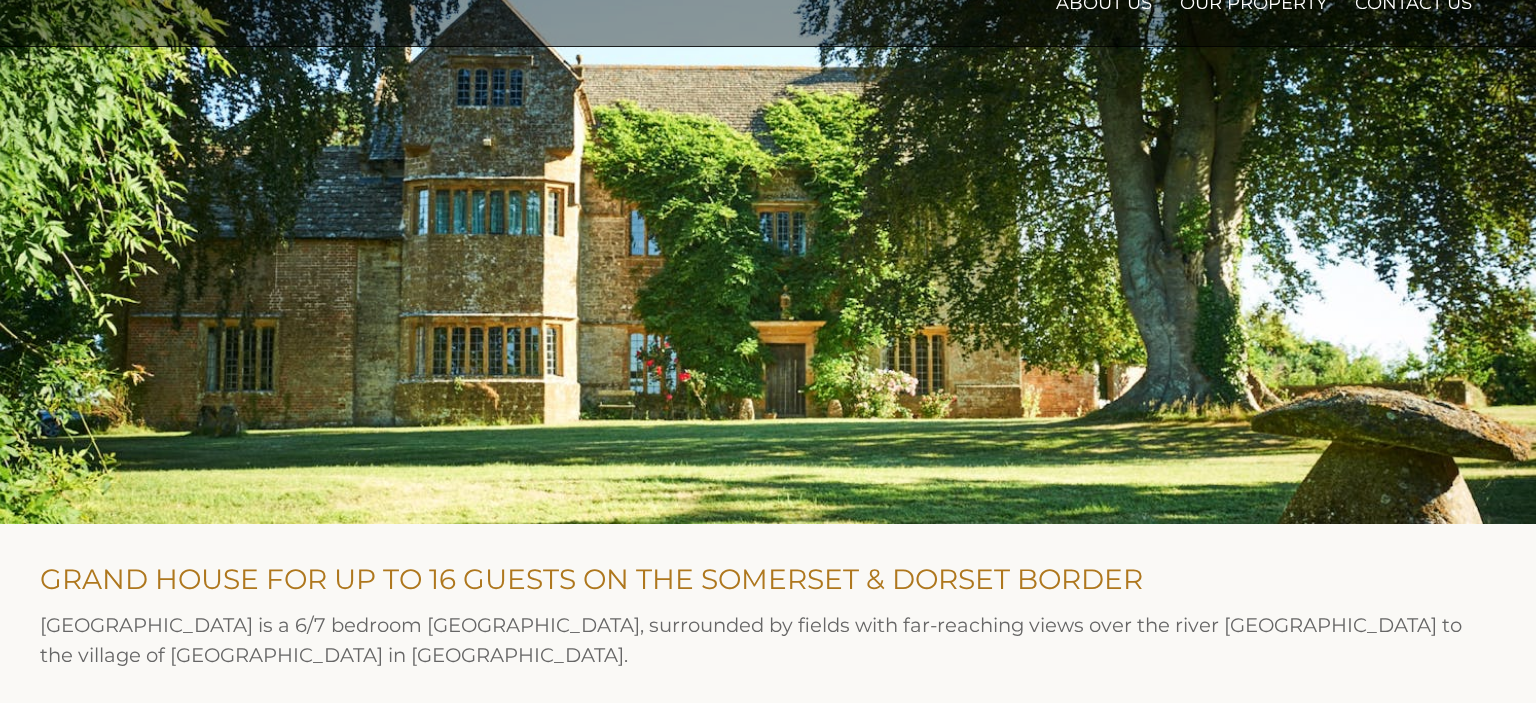 scroll, scrollTop: 0, scrollLeft: 0, axis: both 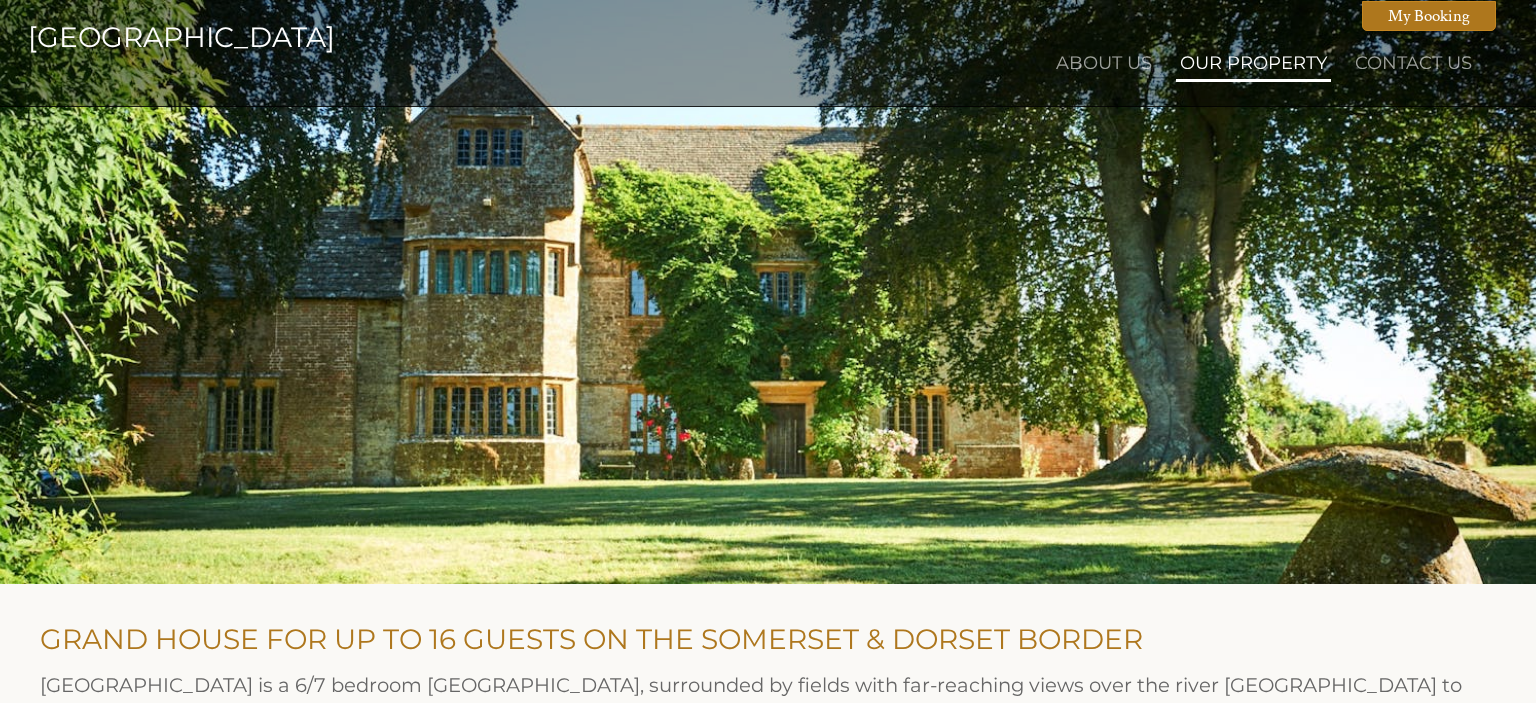 click on "Our Property" at bounding box center (1253, 65) 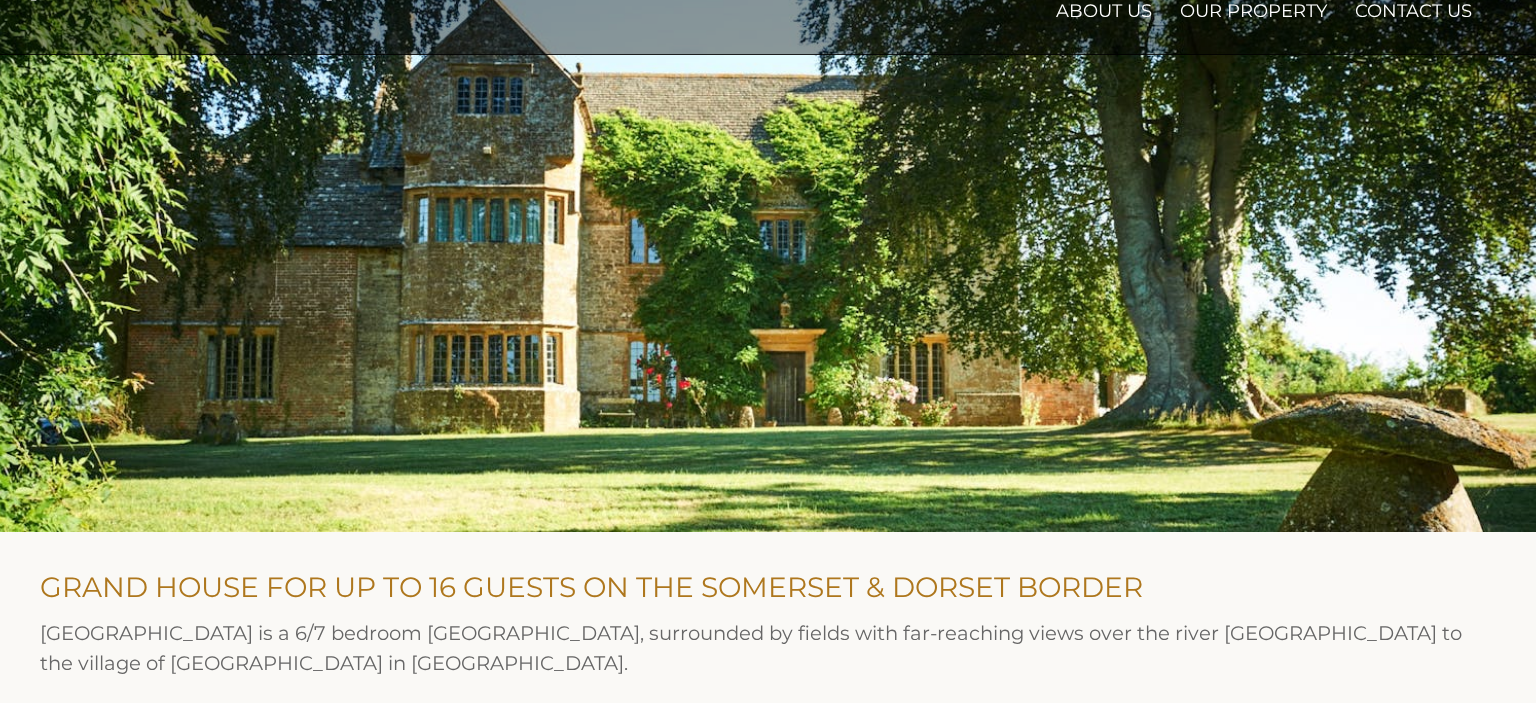 scroll, scrollTop: 0, scrollLeft: 0, axis: both 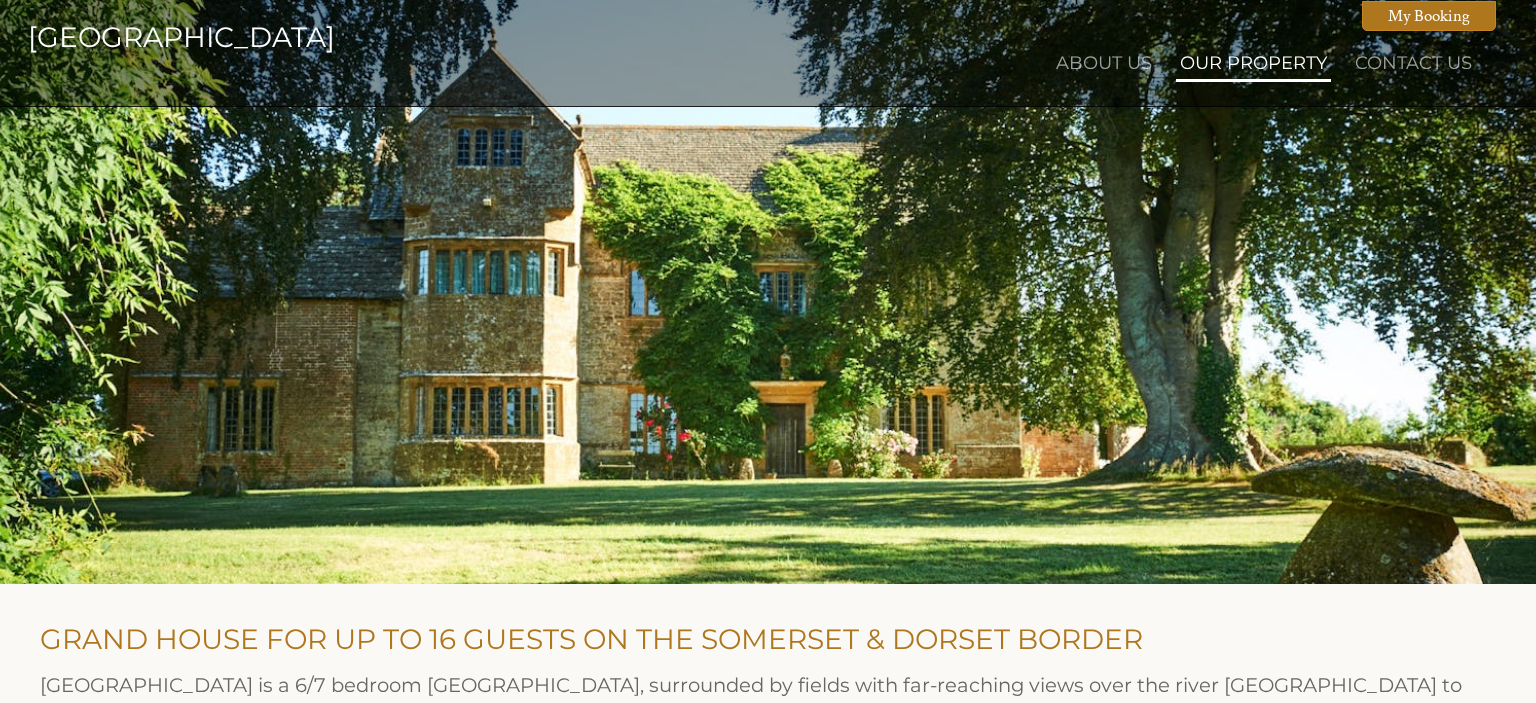 click on "Our Property" at bounding box center (1253, 63) 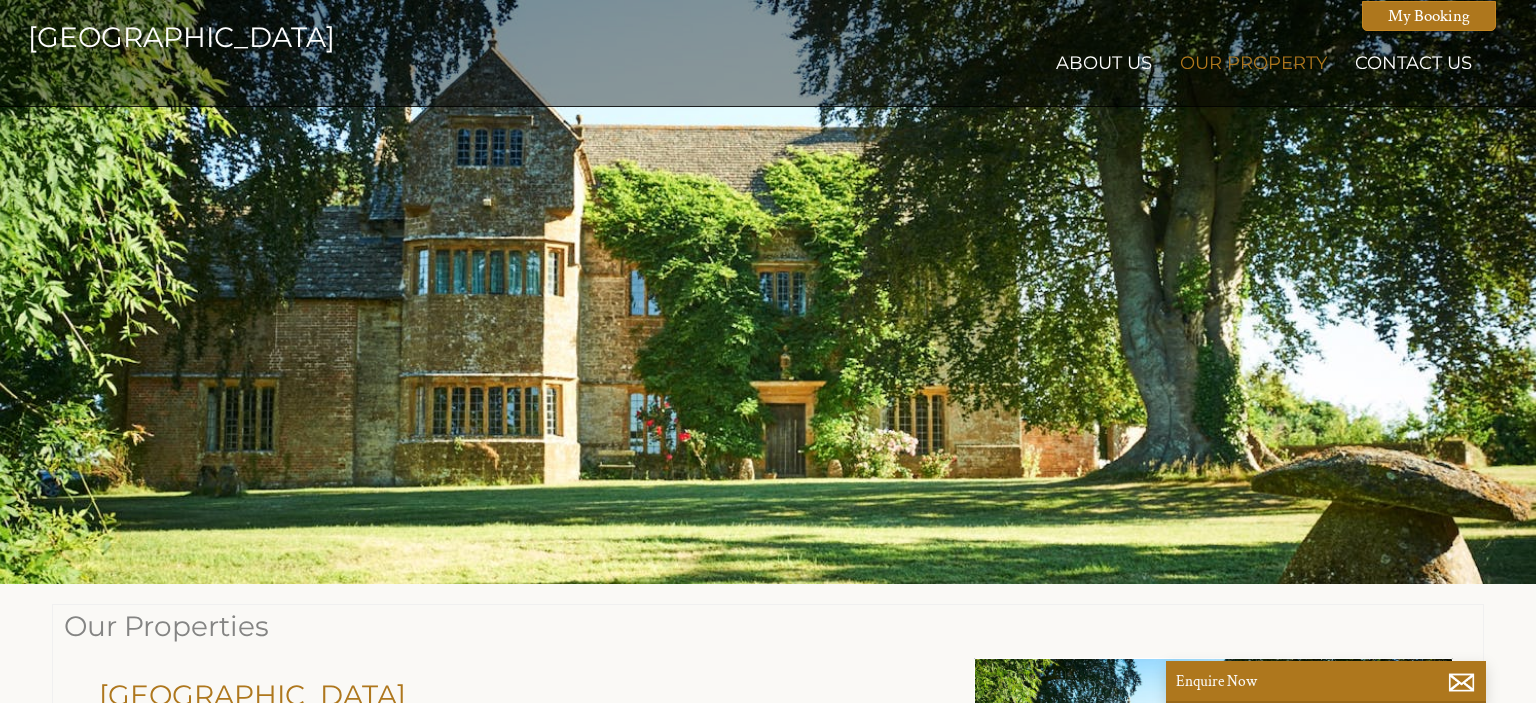 scroll, scrollTop: 0, scrollLeft: 18, axis: horizontal 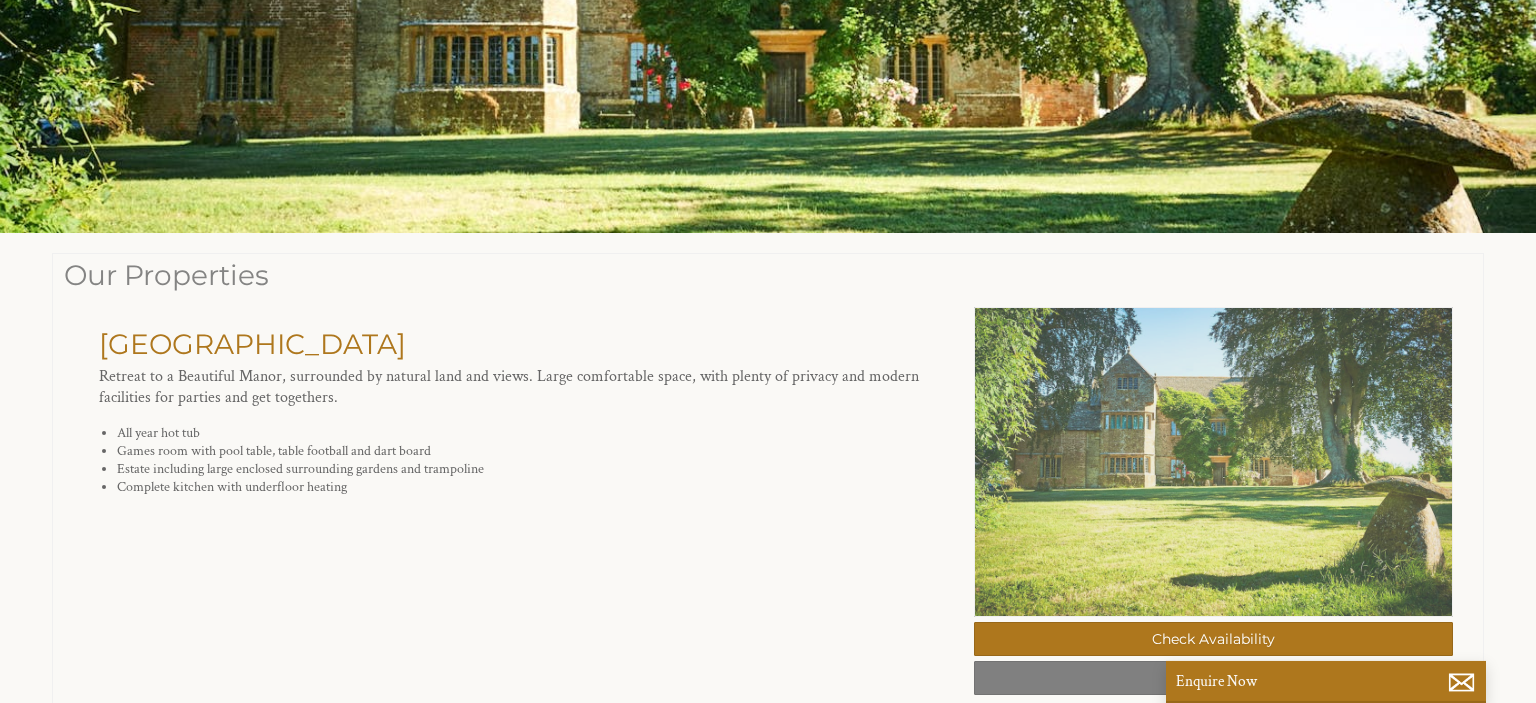 click at bounding box center (1214, 462) 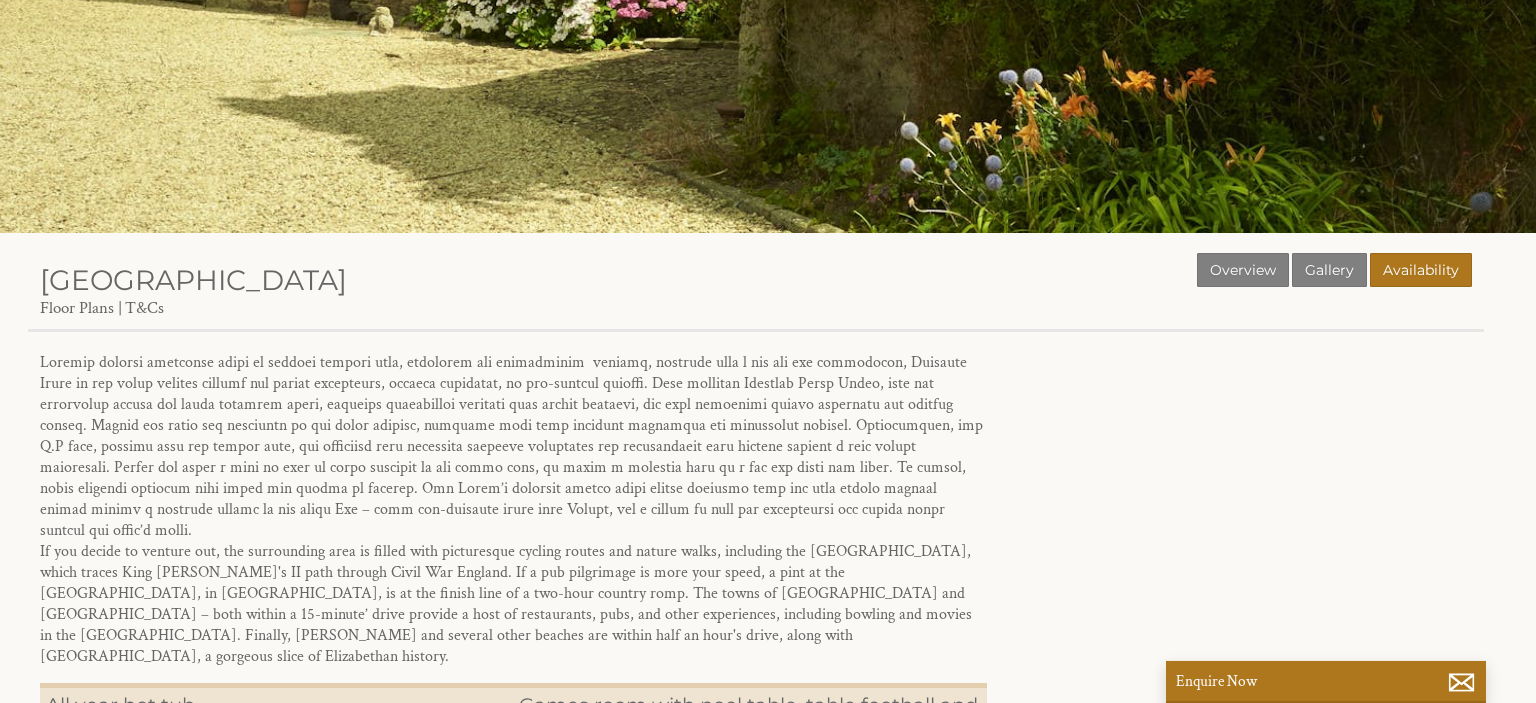 scroll, scrollTop: 0, scrollLeft: 0, axis: both 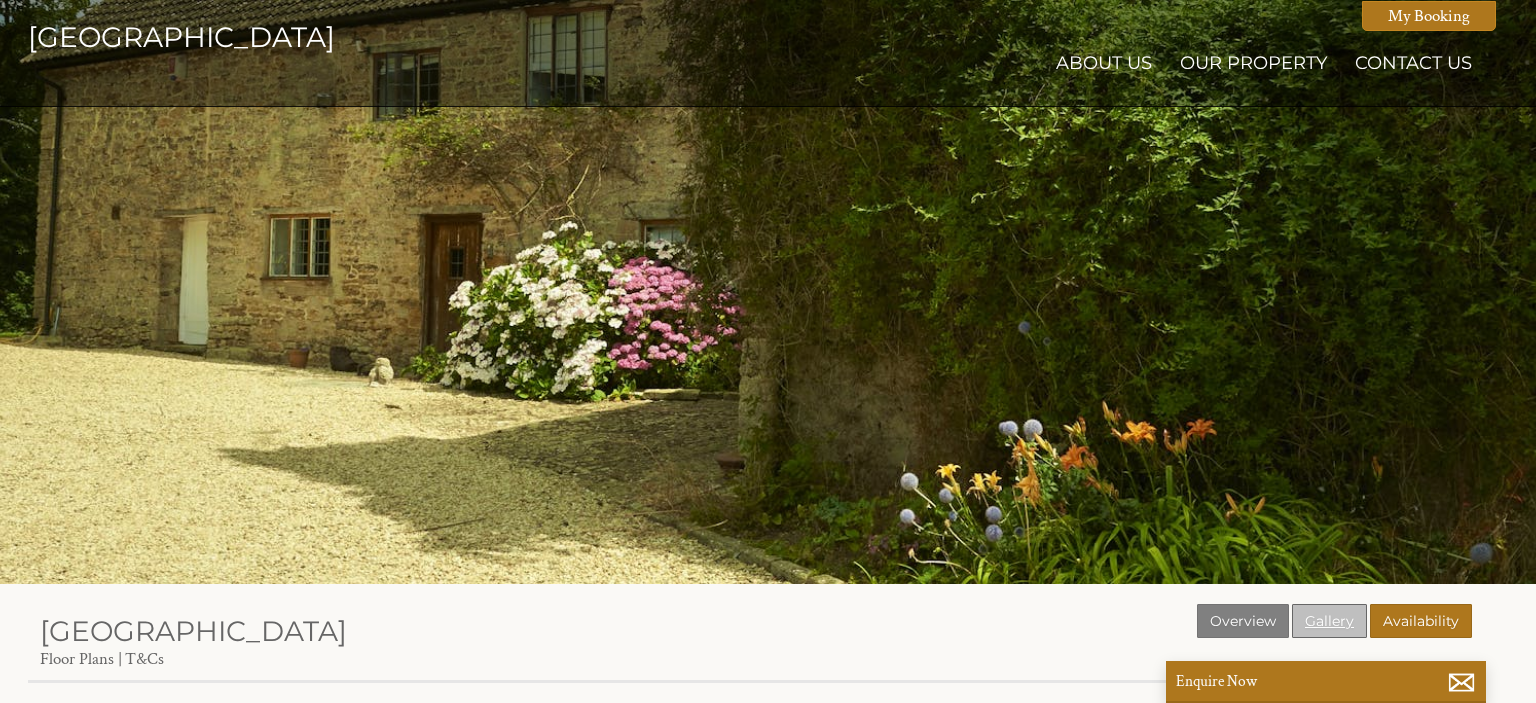 click on "Gallery" at bounding box center (1329, 621) 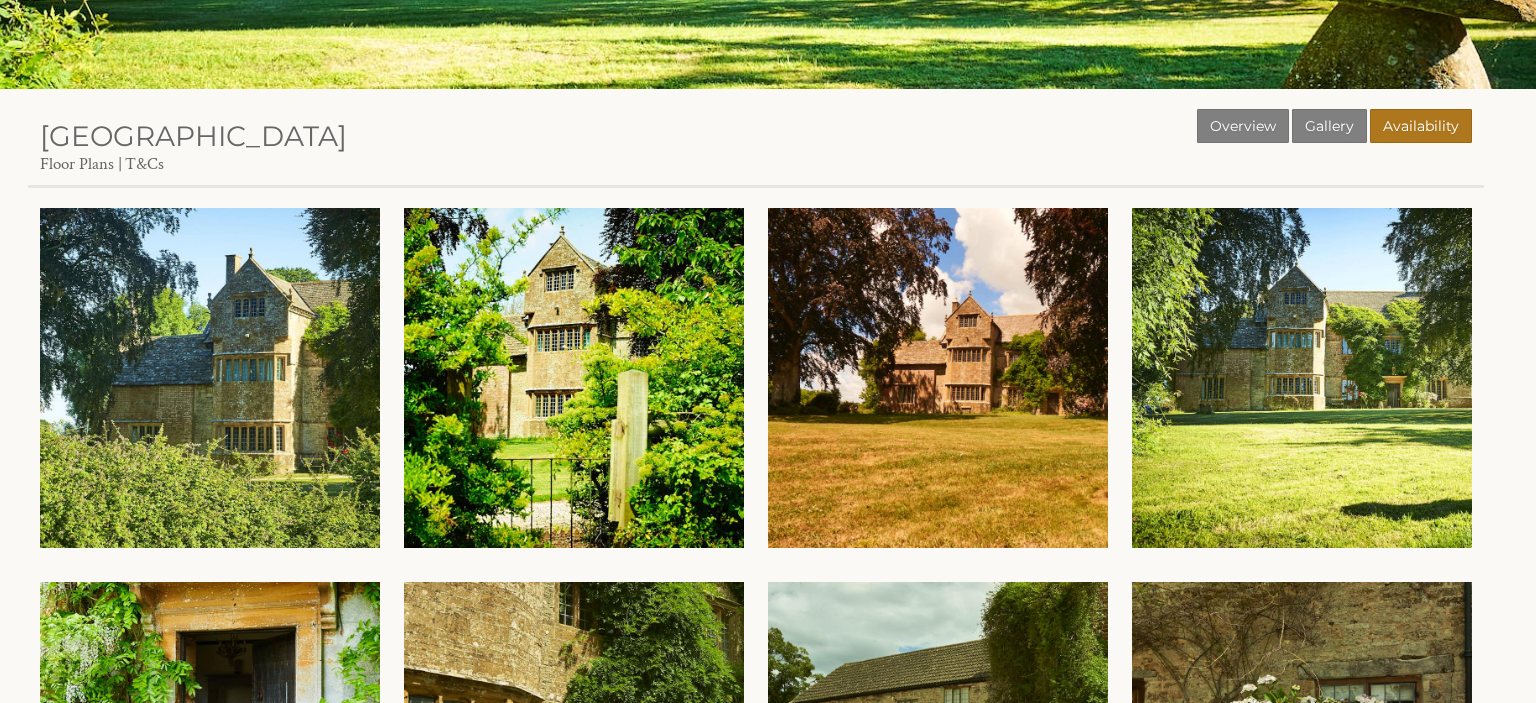 scroll, scrollTop: 496, scrollLeft: 0, axis: vertical 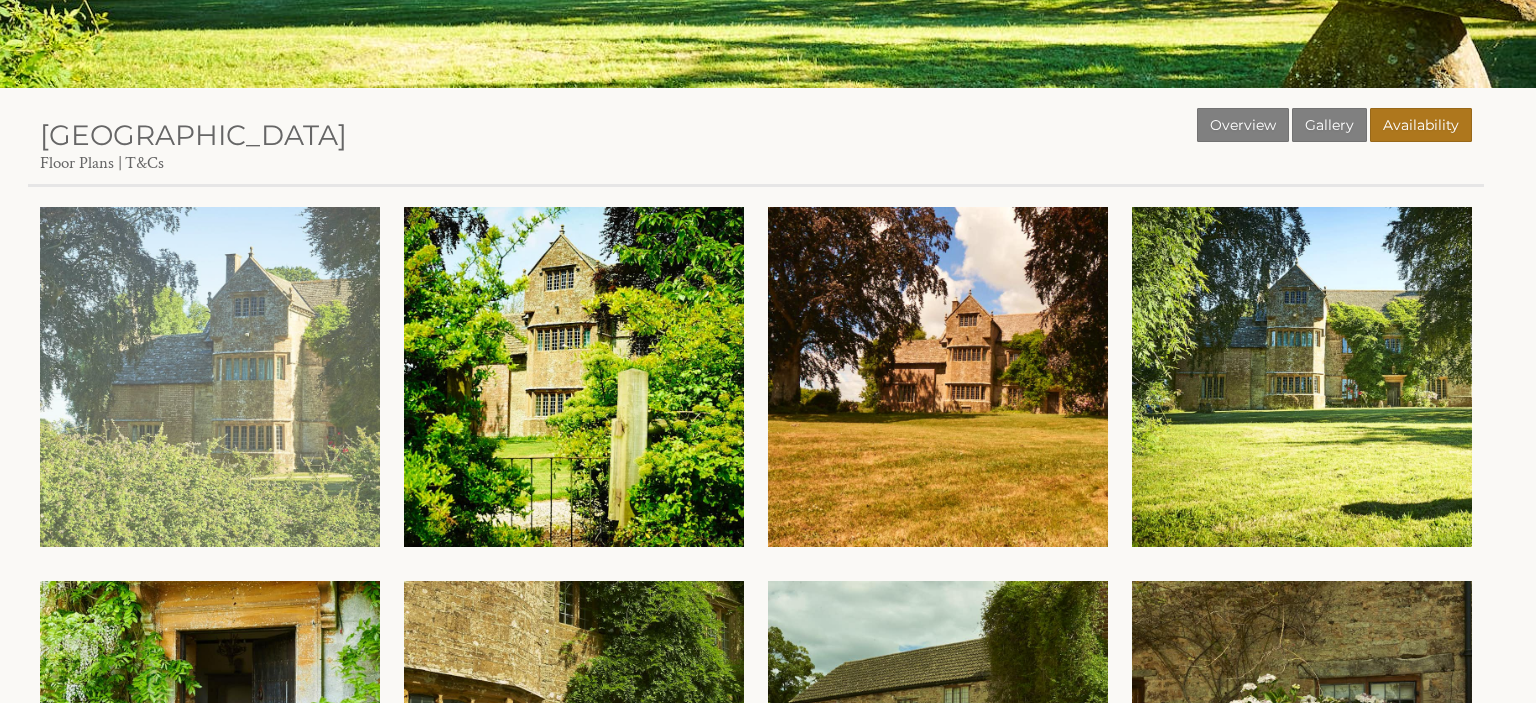 click at bounding box center [210, 377] 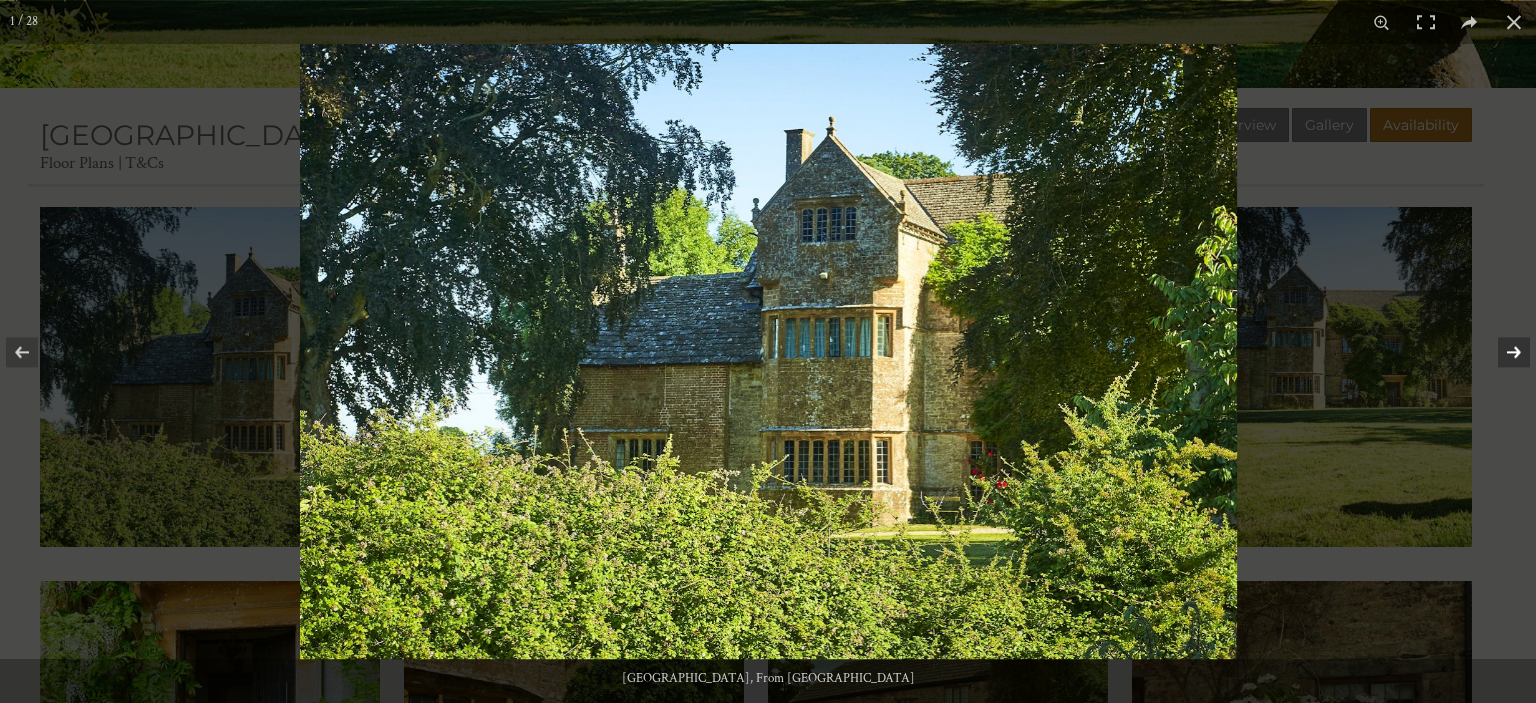 click at bounding box center (1501, 352) 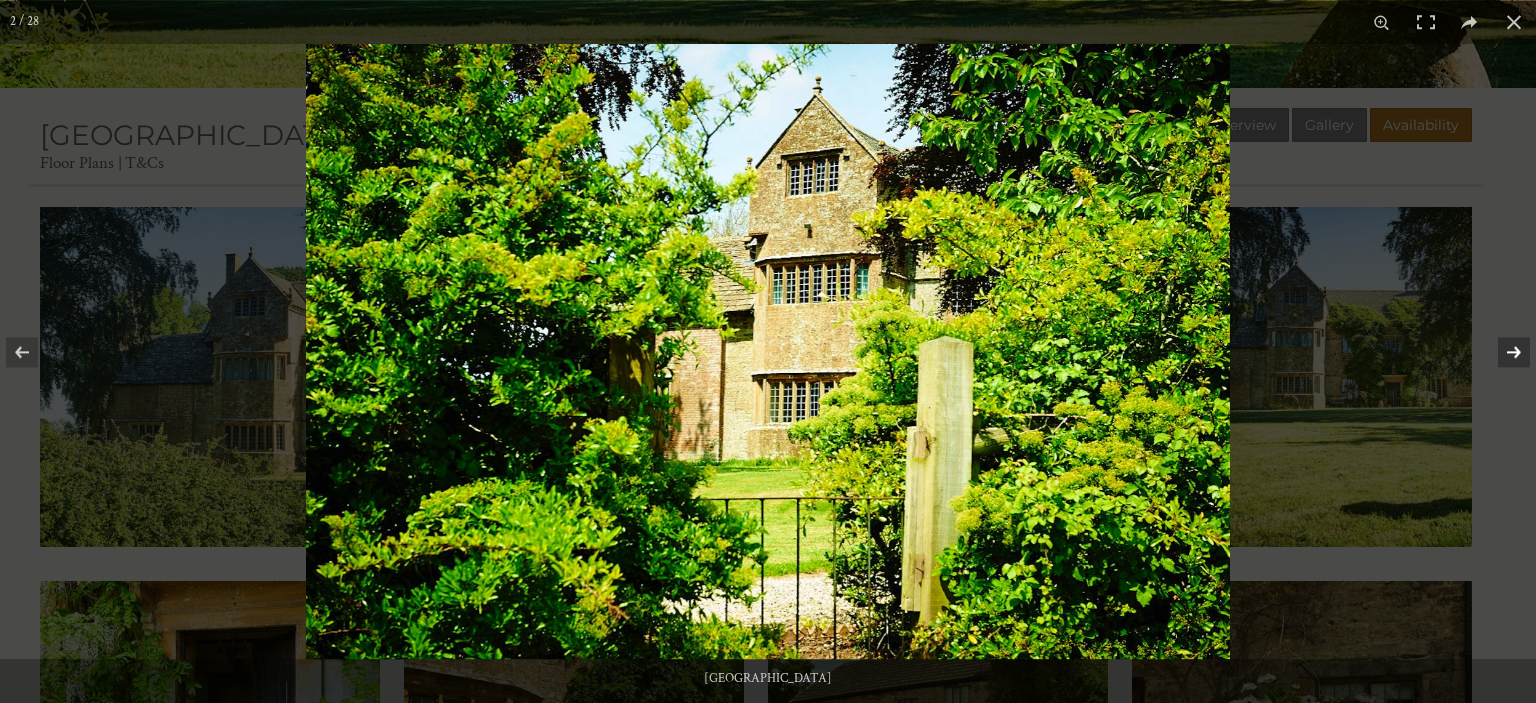 click at bounding box center [1501, 352] 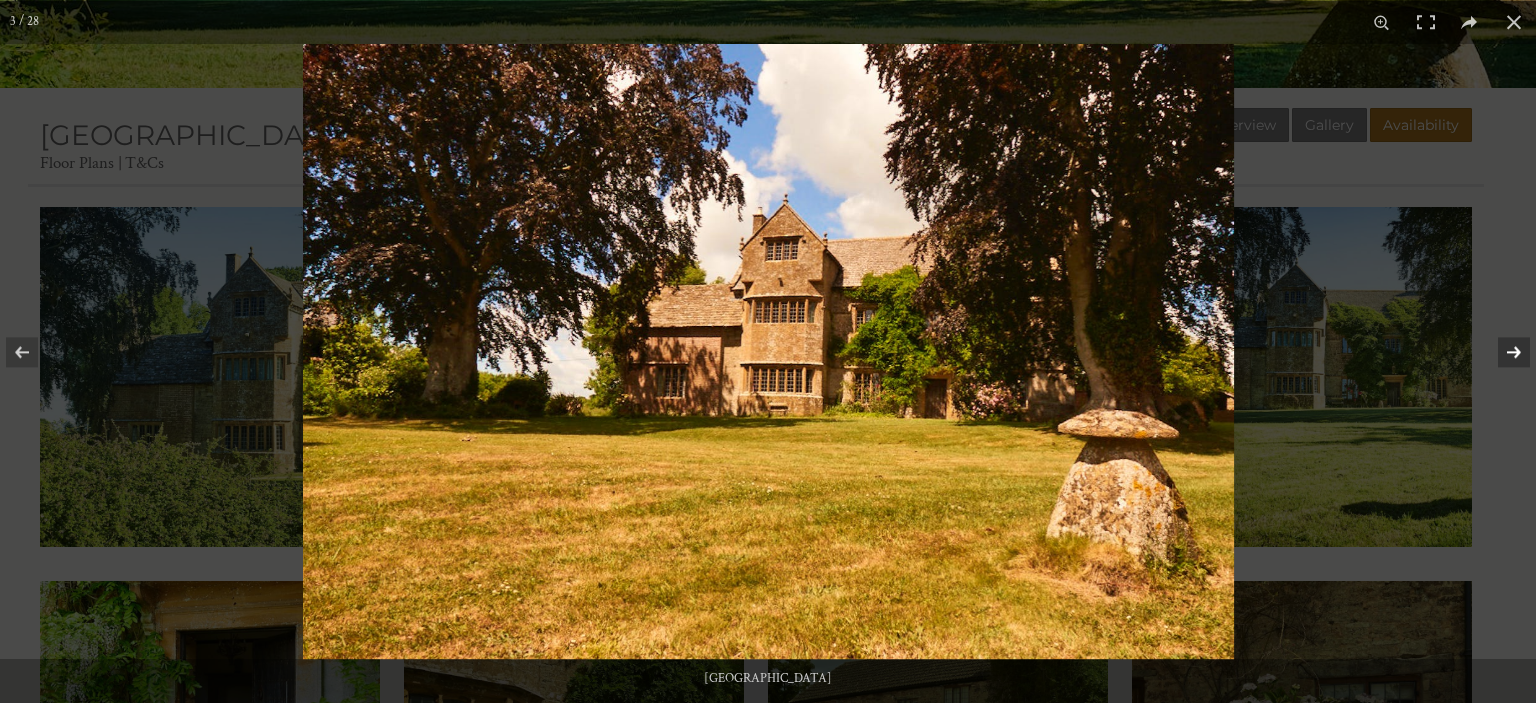 click at bounding box center [1501, 352] 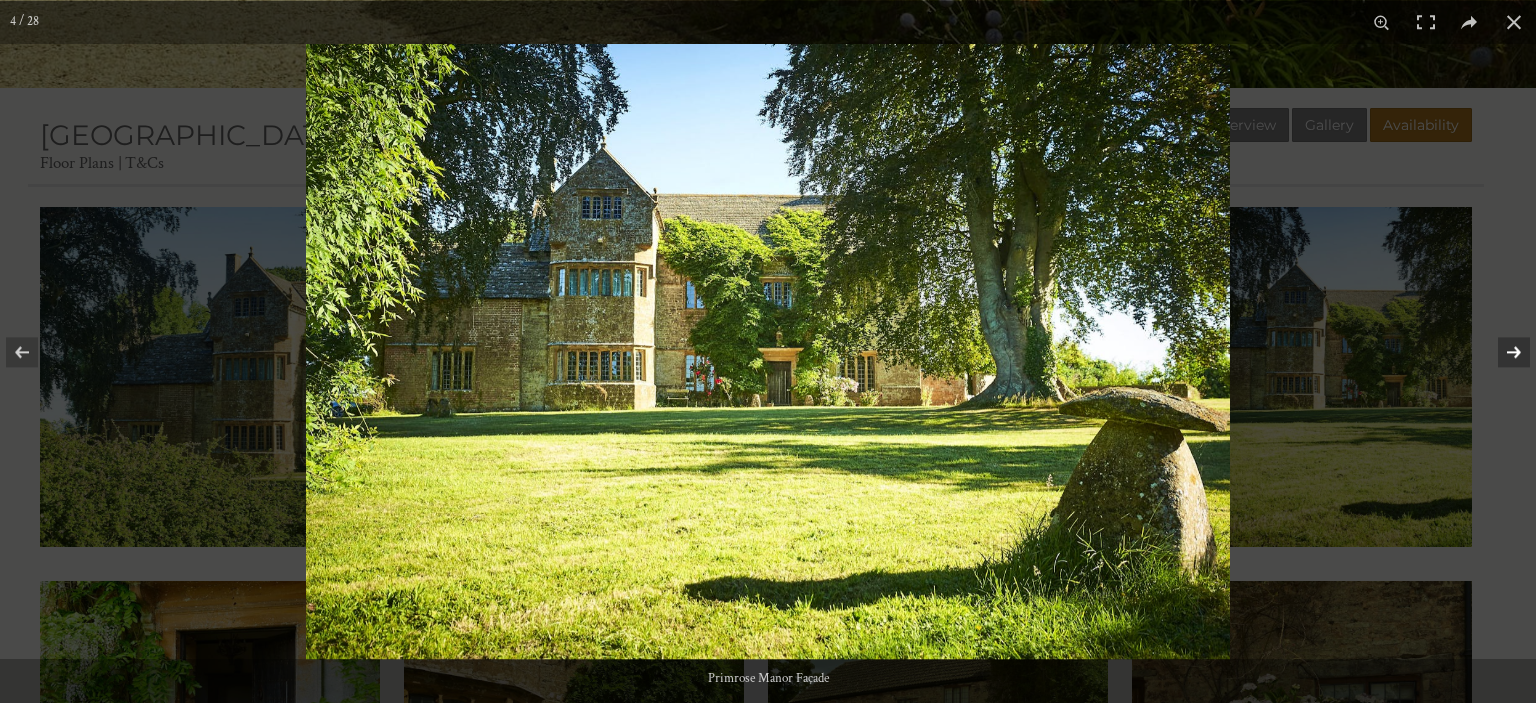 click at bounding box center (1501, 352) 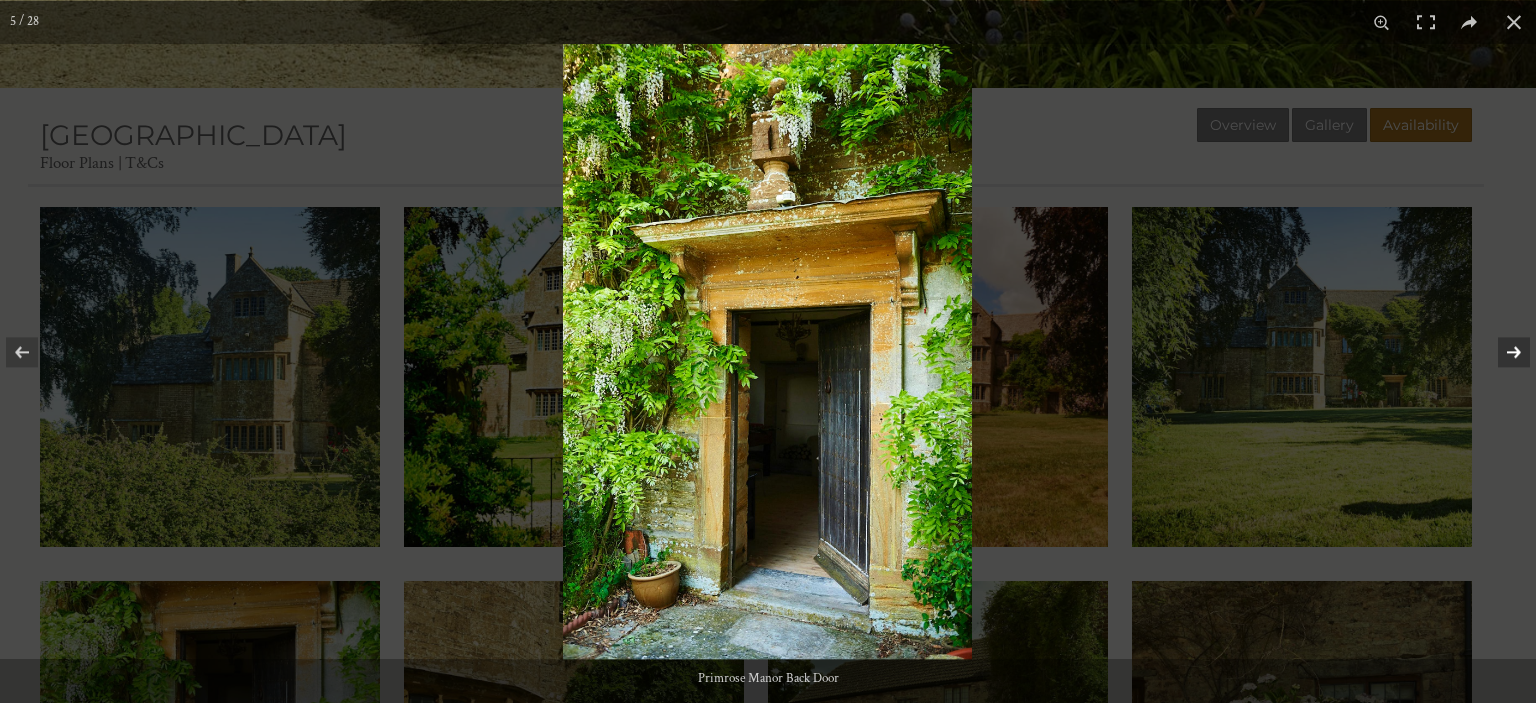 click at bounding box center (1501, 352) 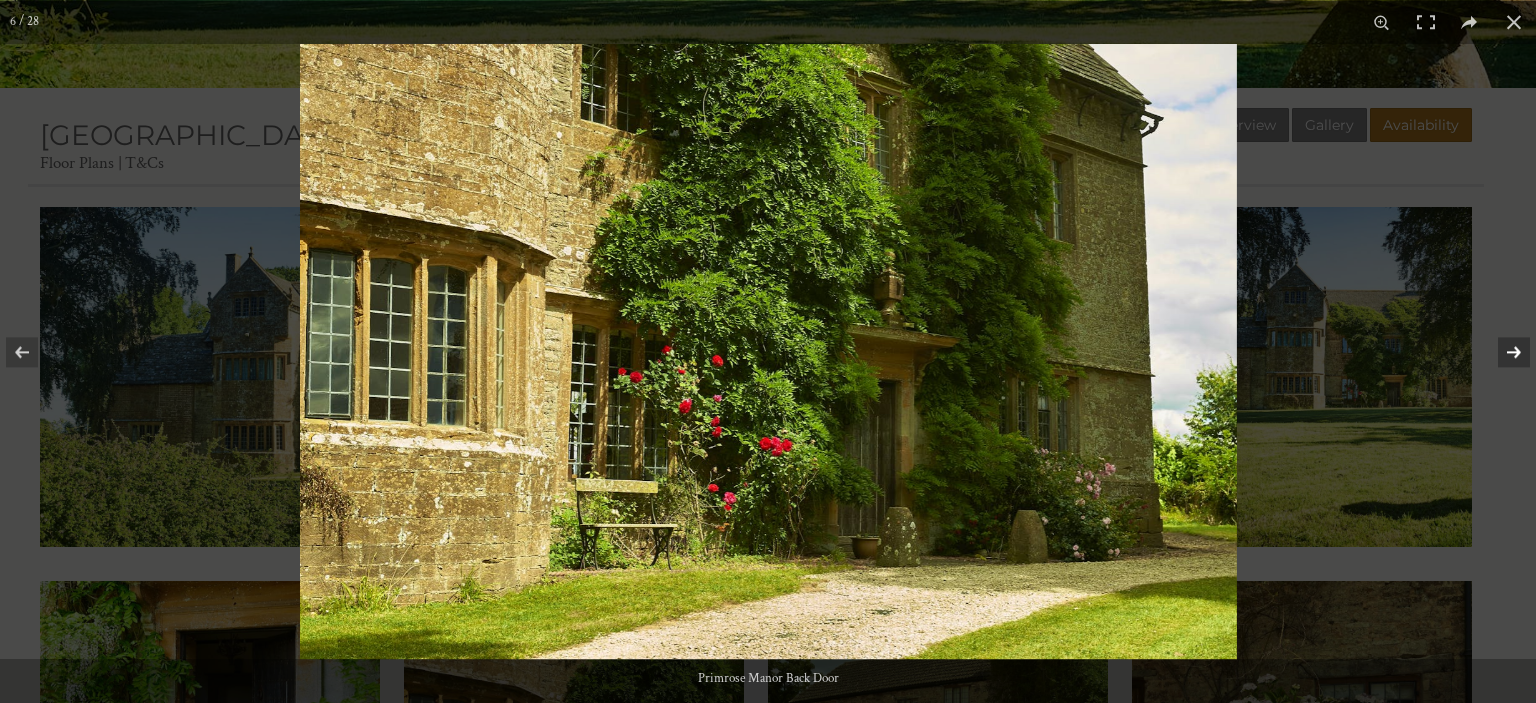click at bounding box center [1501, 352] 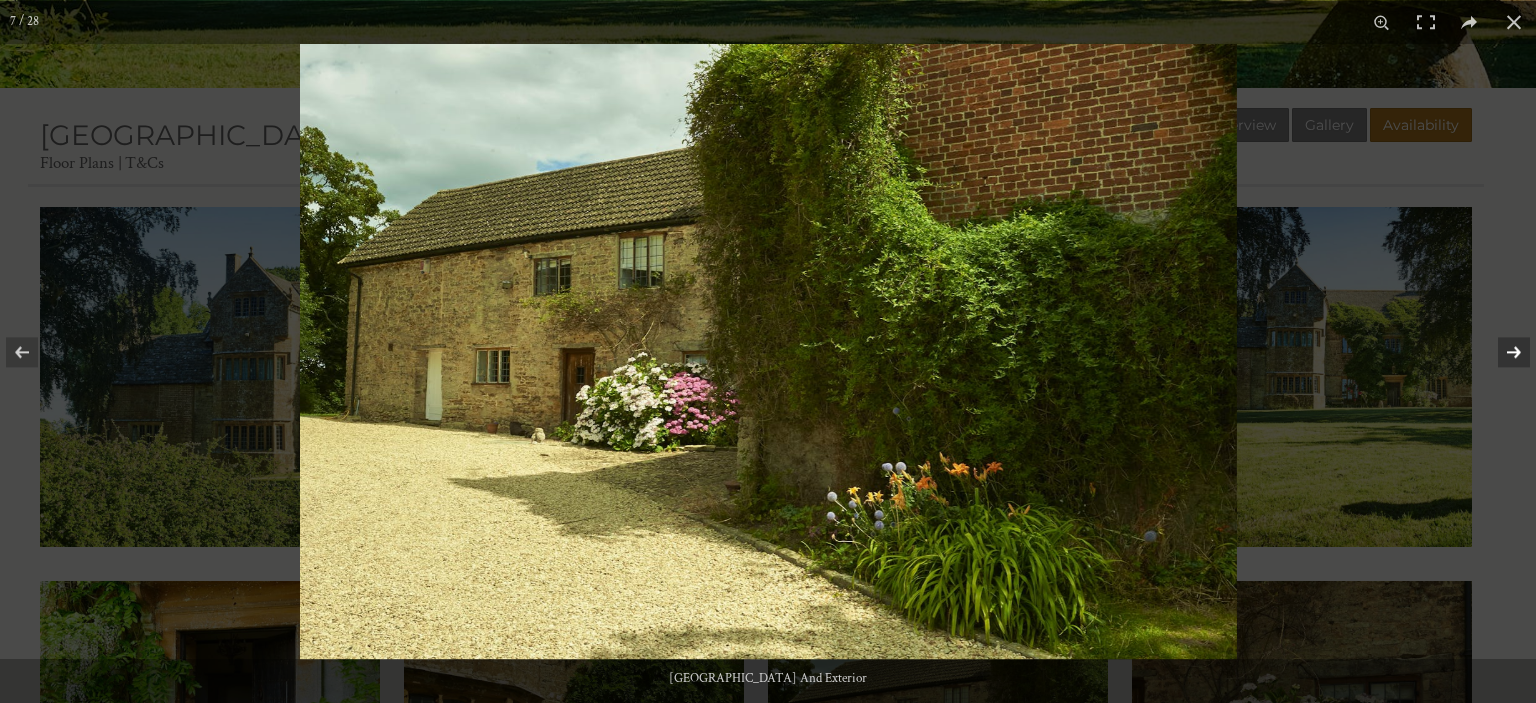 click at bounding box center (1501, 352) 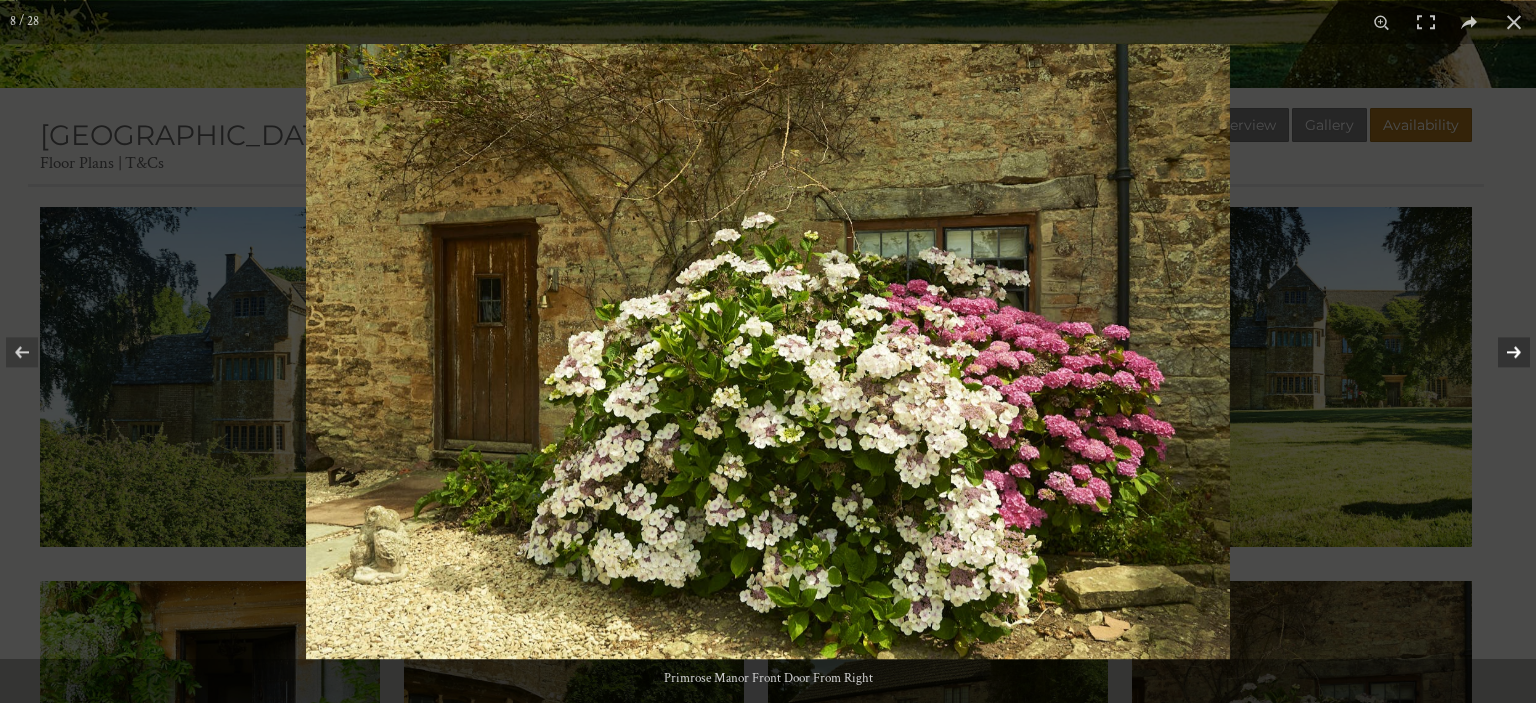 click at bounding box center (1501, 352) 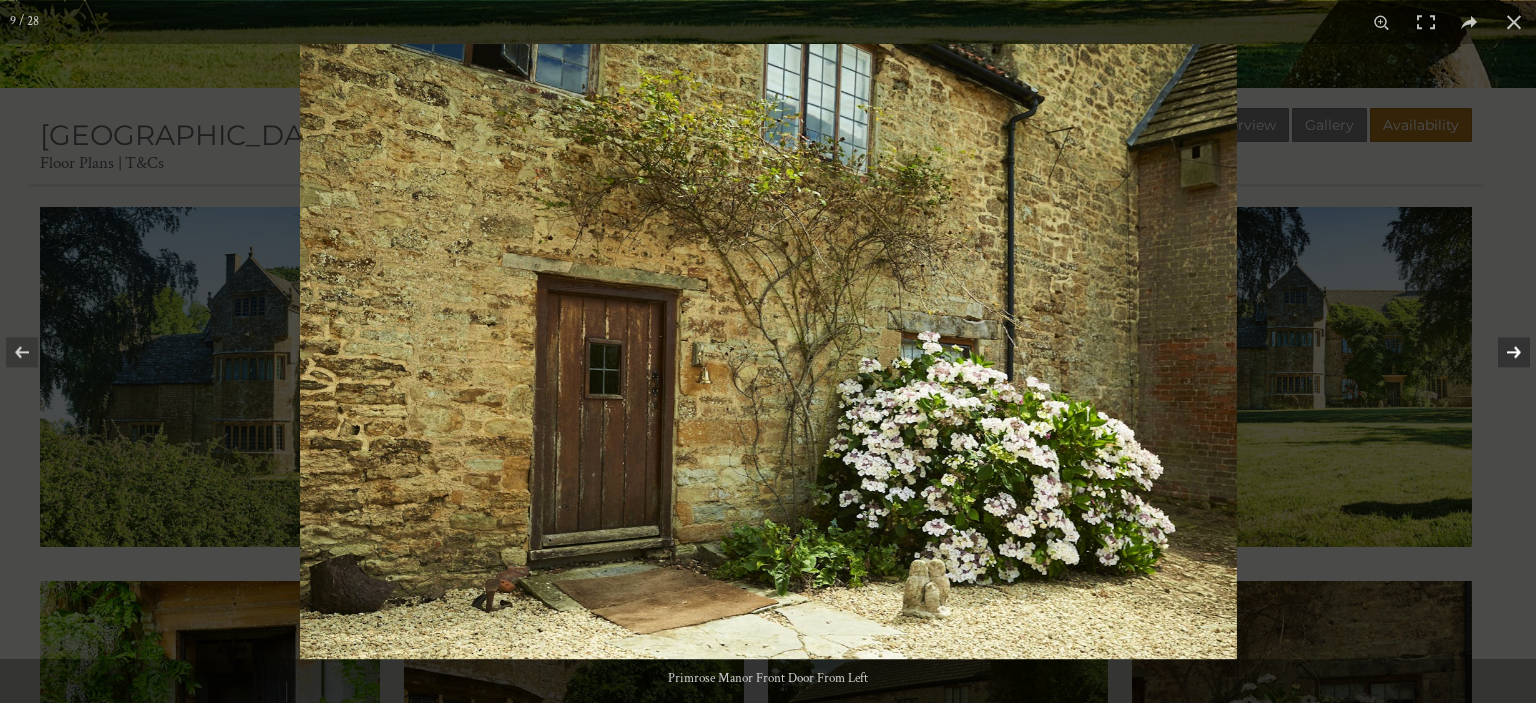 click at bounding box center (1501, 352) 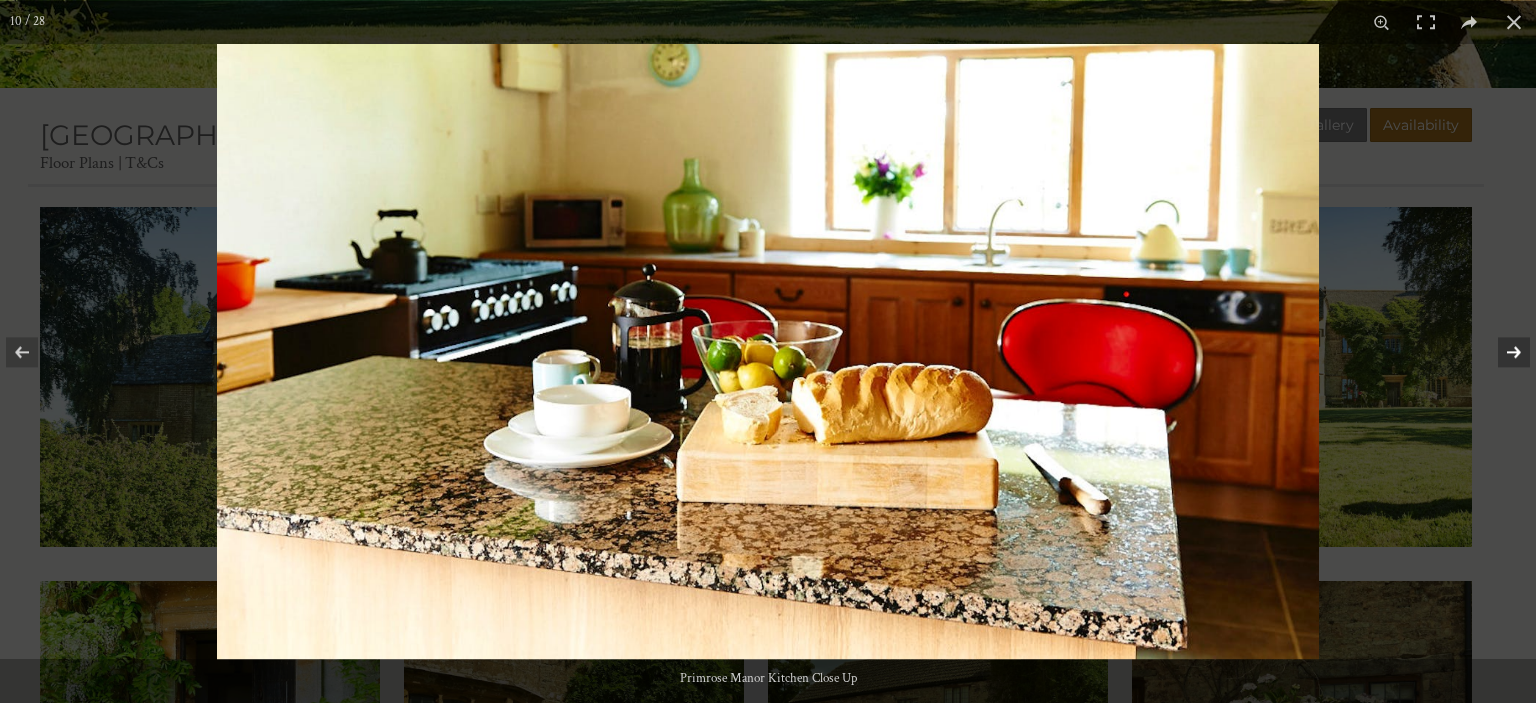 click at bounding box center [1501, 352] 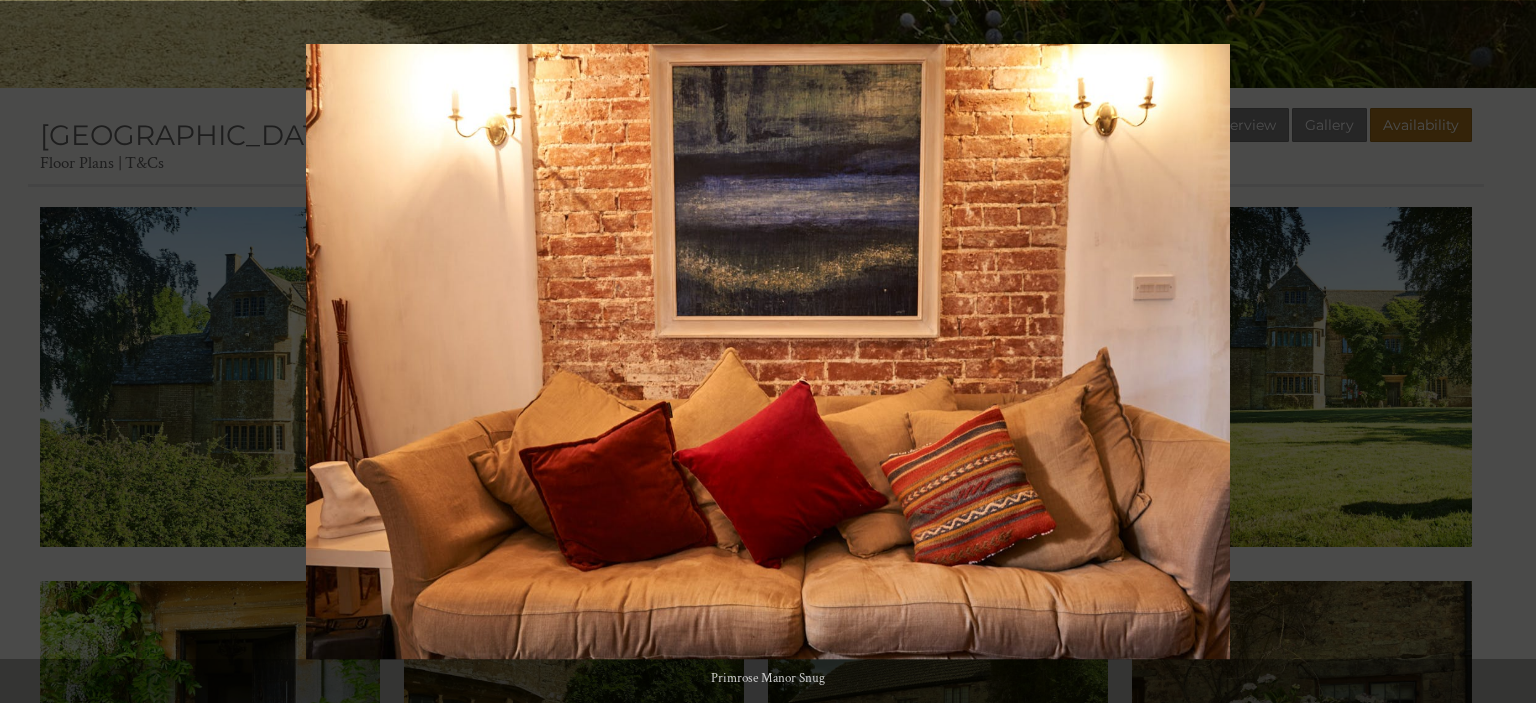 click at bounding box center (1501, 352) 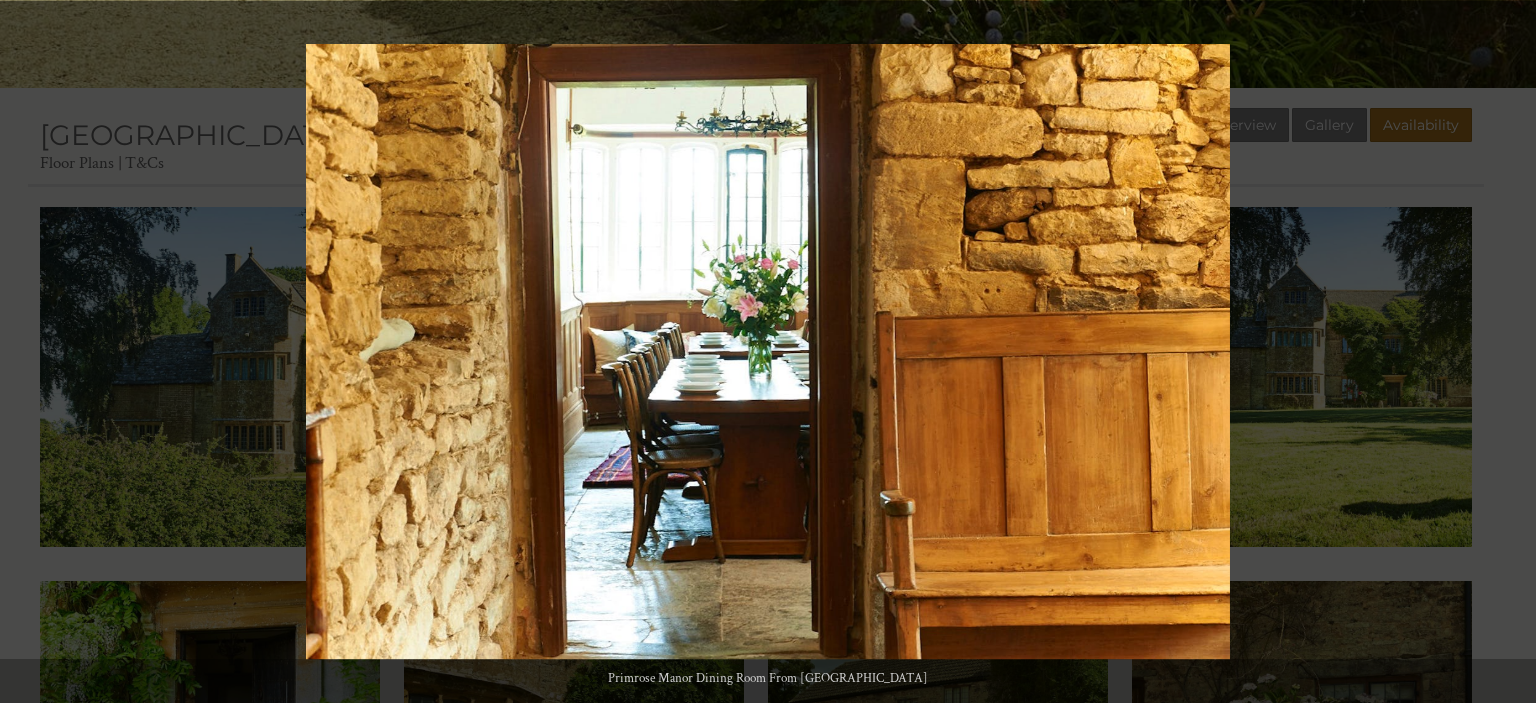 click at bounding box center [1501, 352] 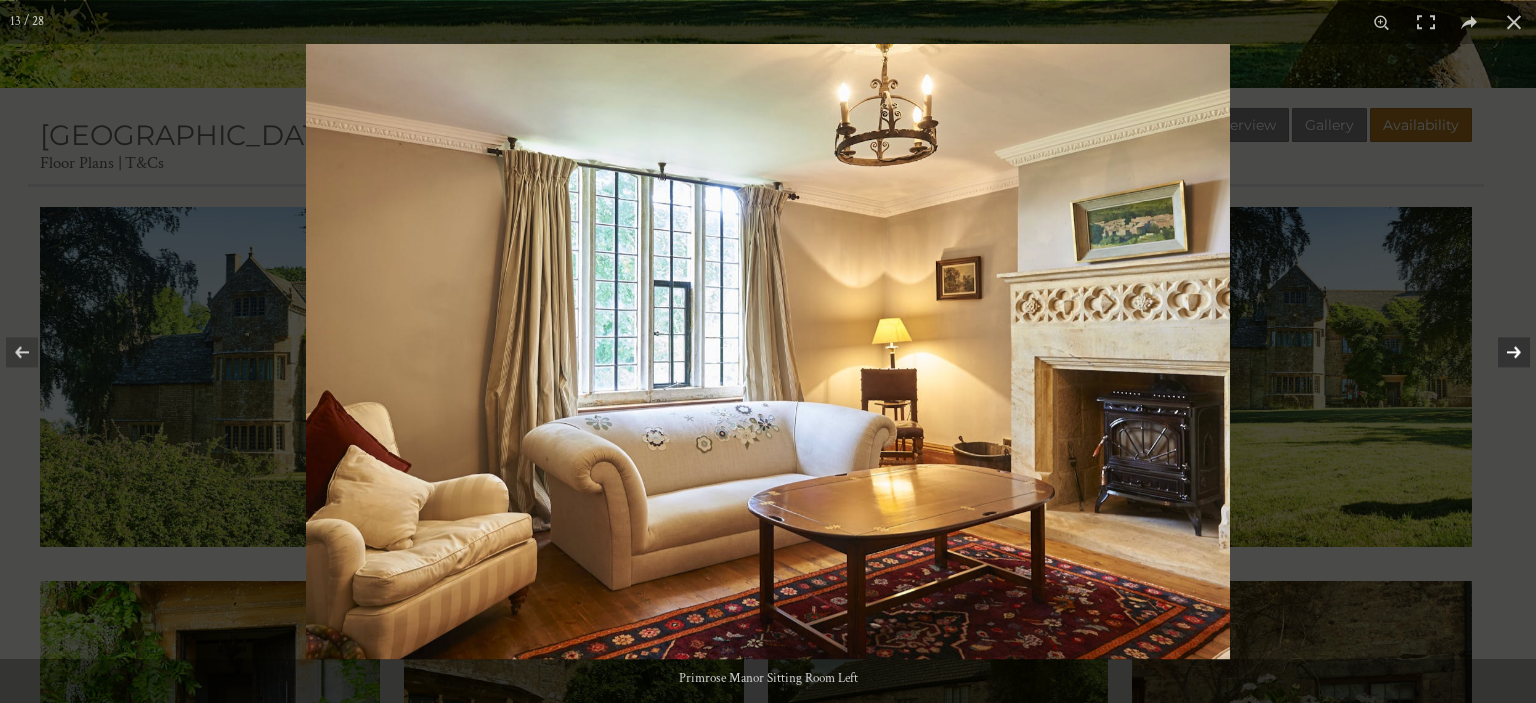 click at bounding box center (1501, 352) 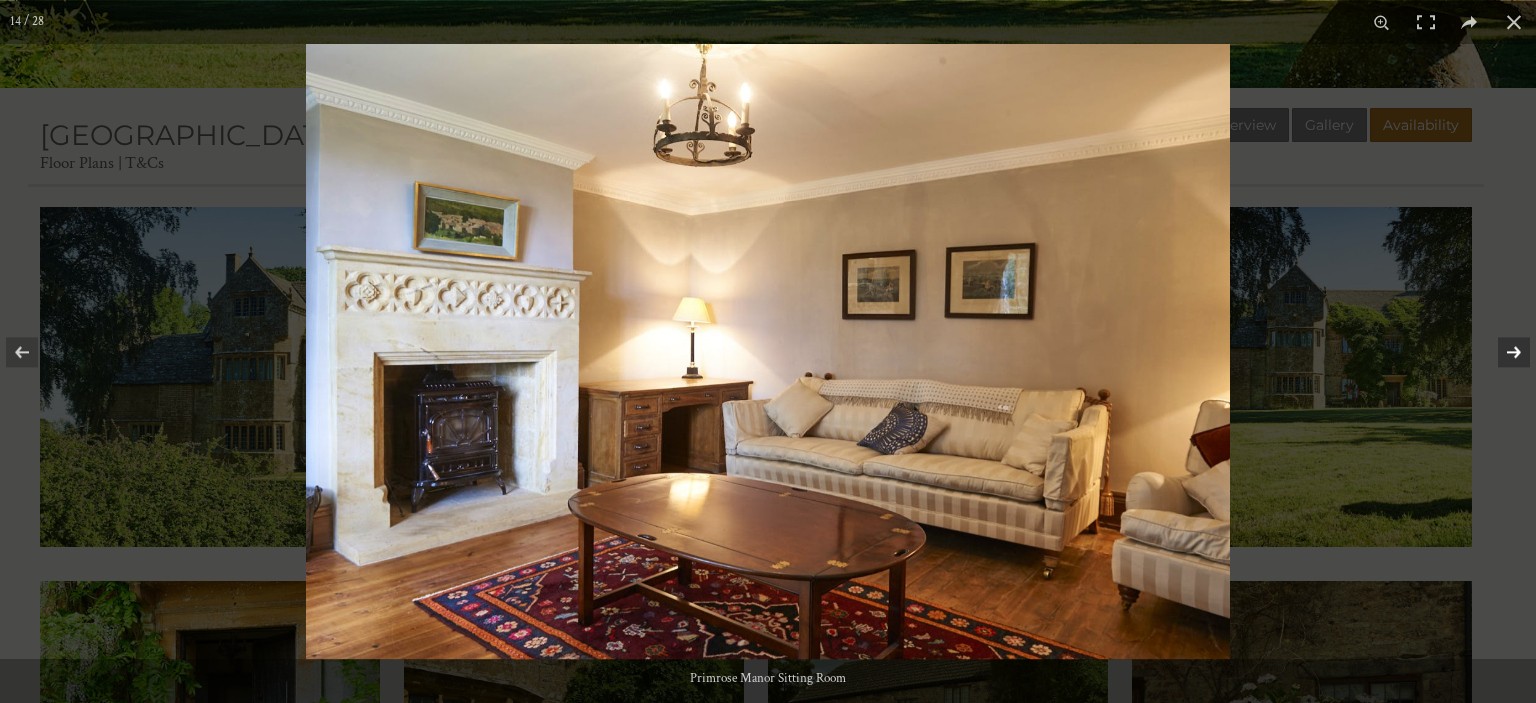click at bounding box center [1501, 352] 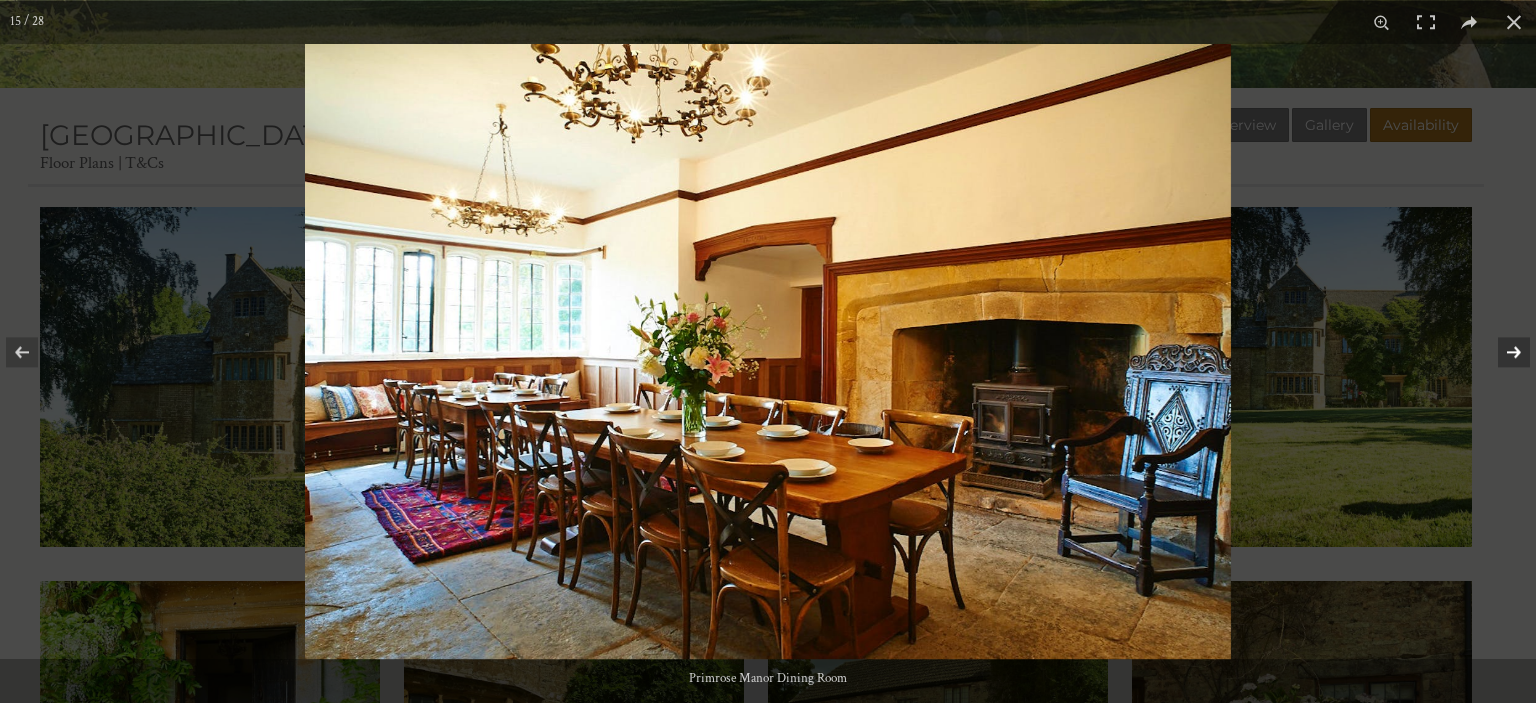 click at bounding box center (1501, 352) 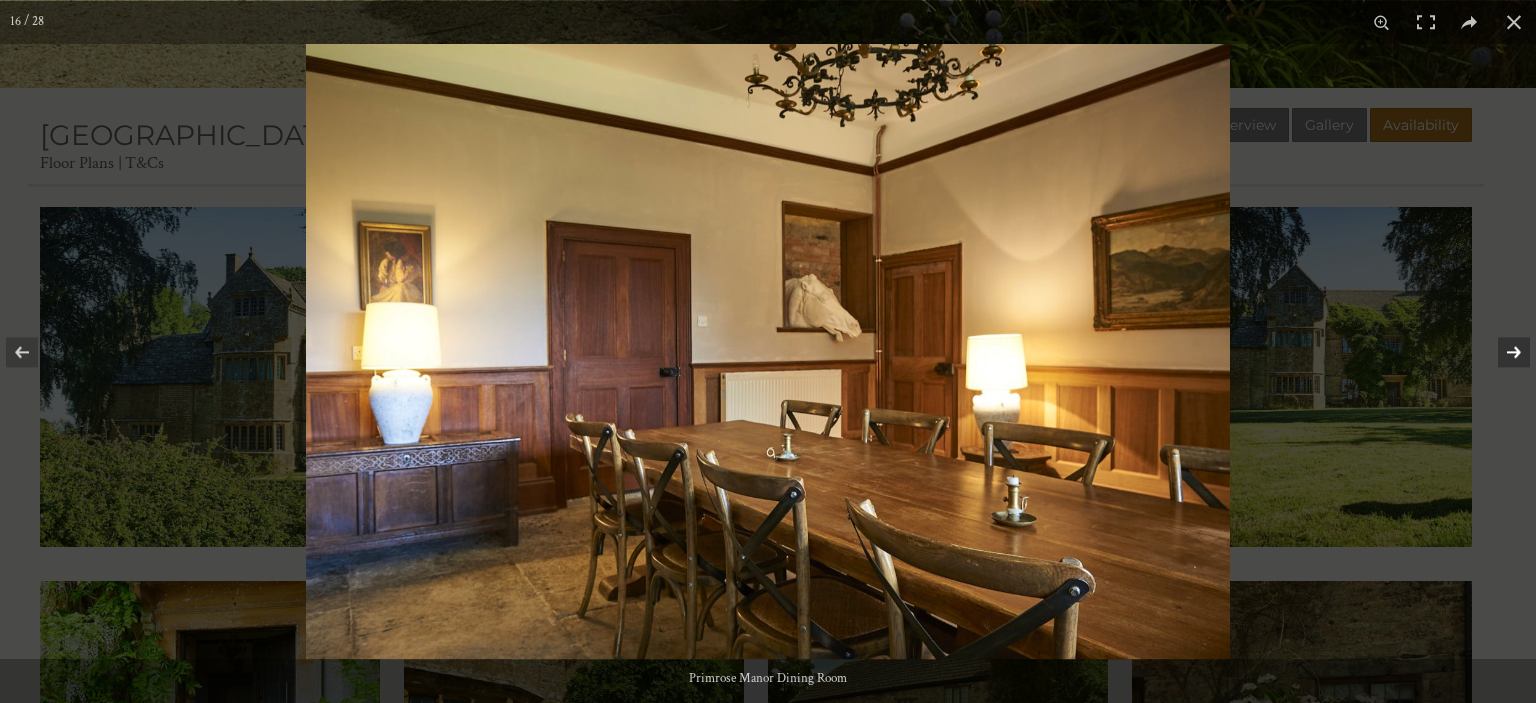click at bounding box center [1501, 352] 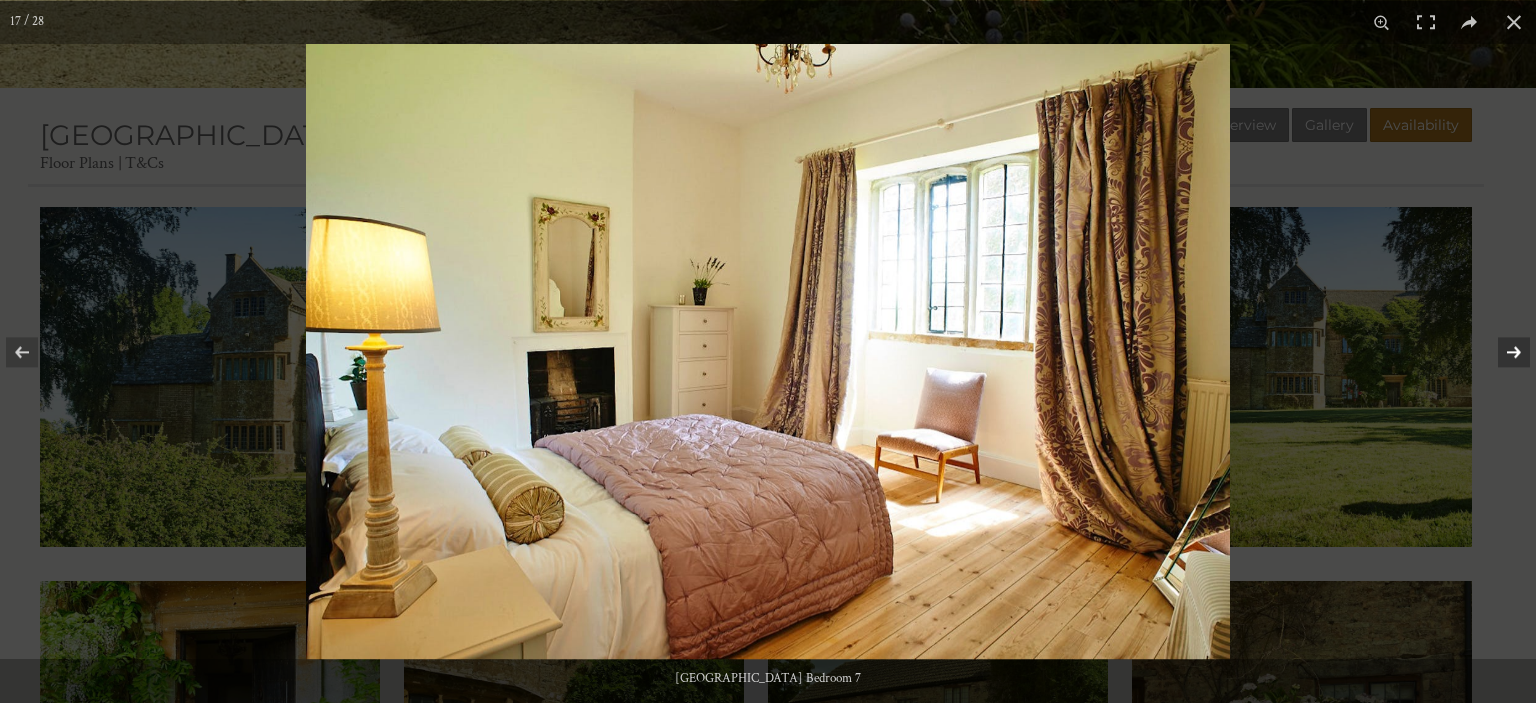 click at bounding box center [1501, 352] 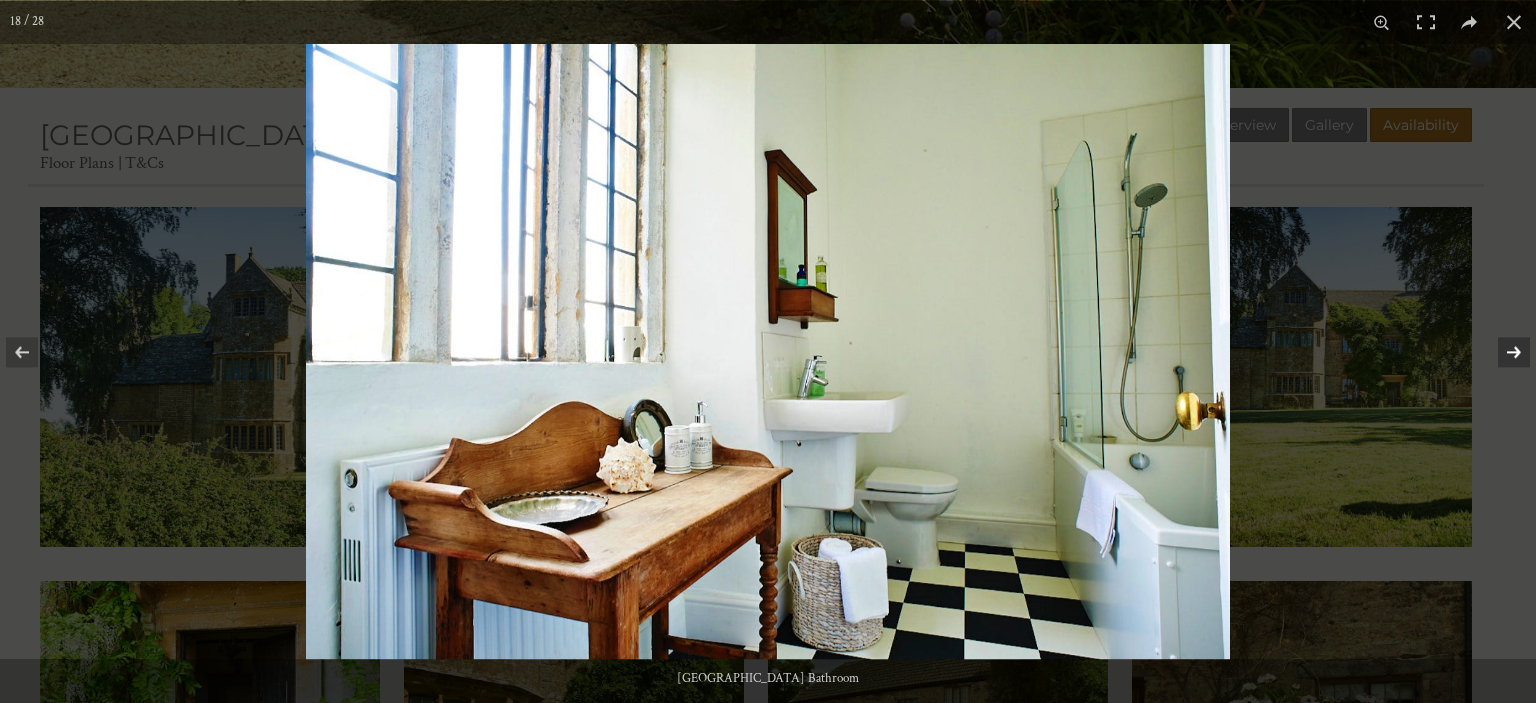 click at bounding box center [1501, 352] 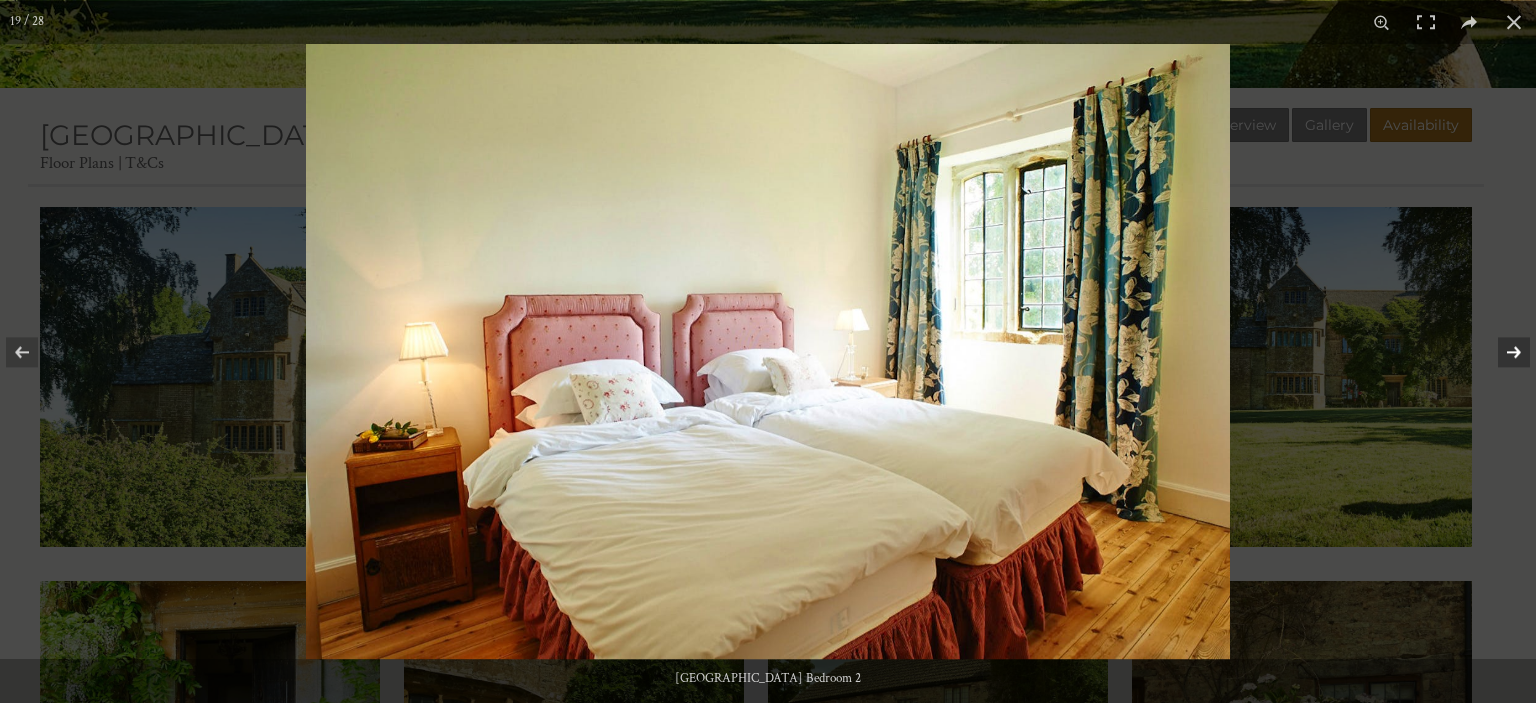 click at bounding box center [1501, 352] 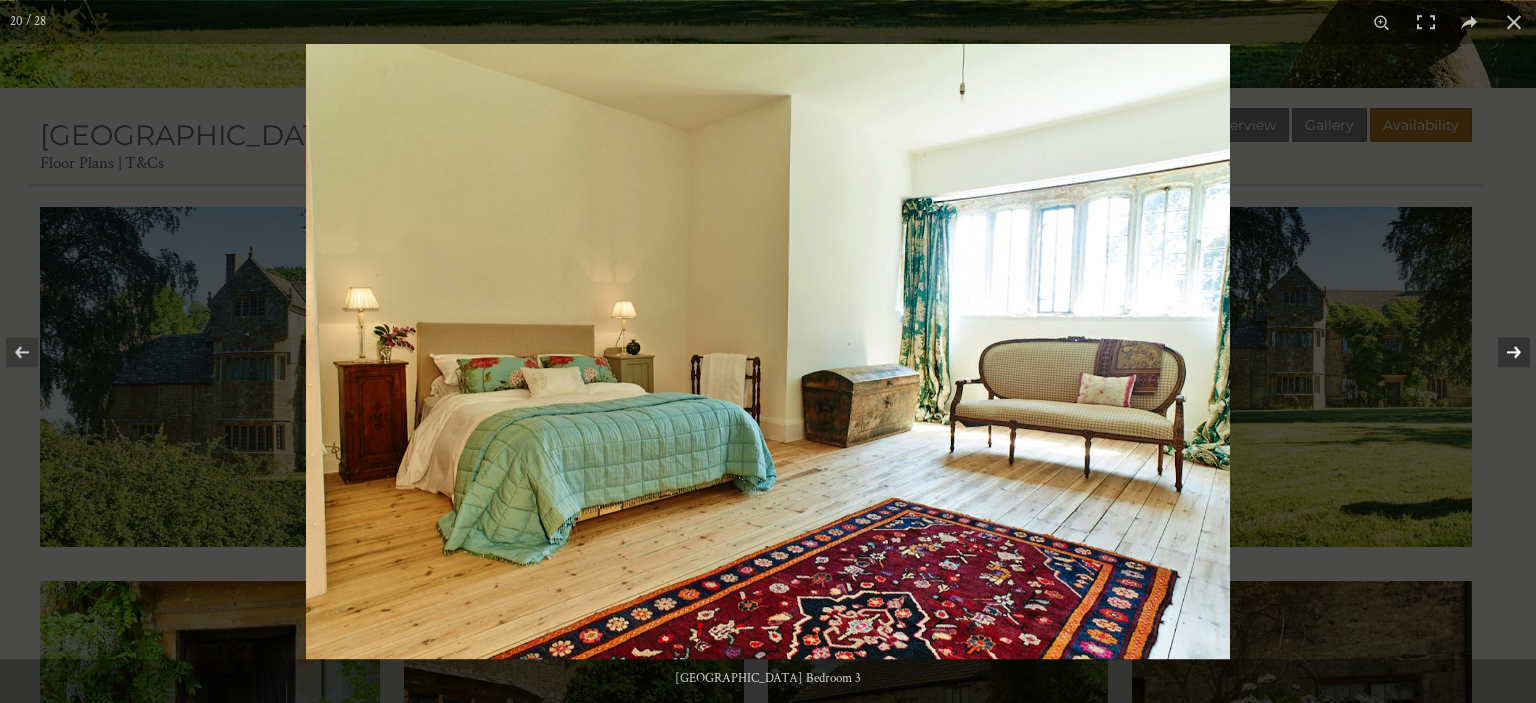 click at bounding box center (1501, 352) 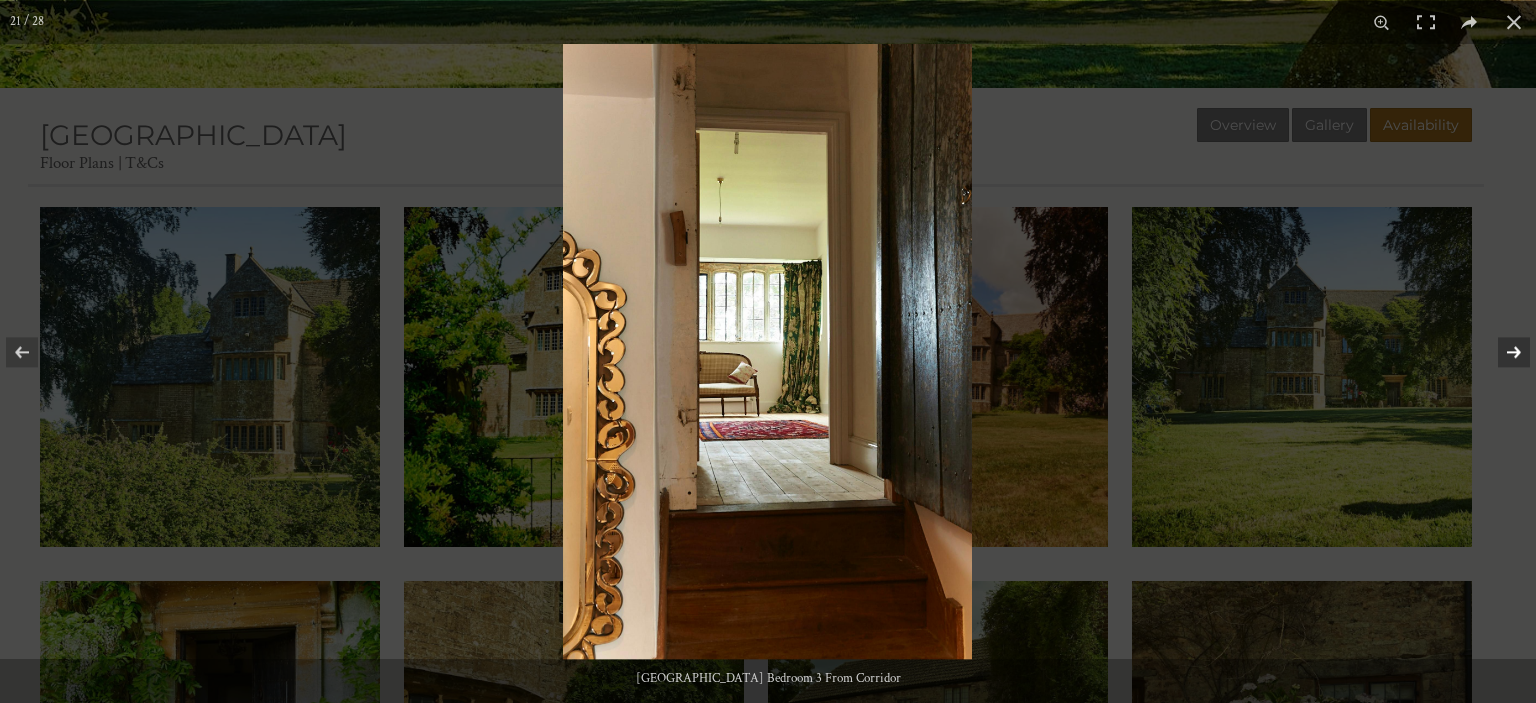 click at bounding box center [1501, 352] 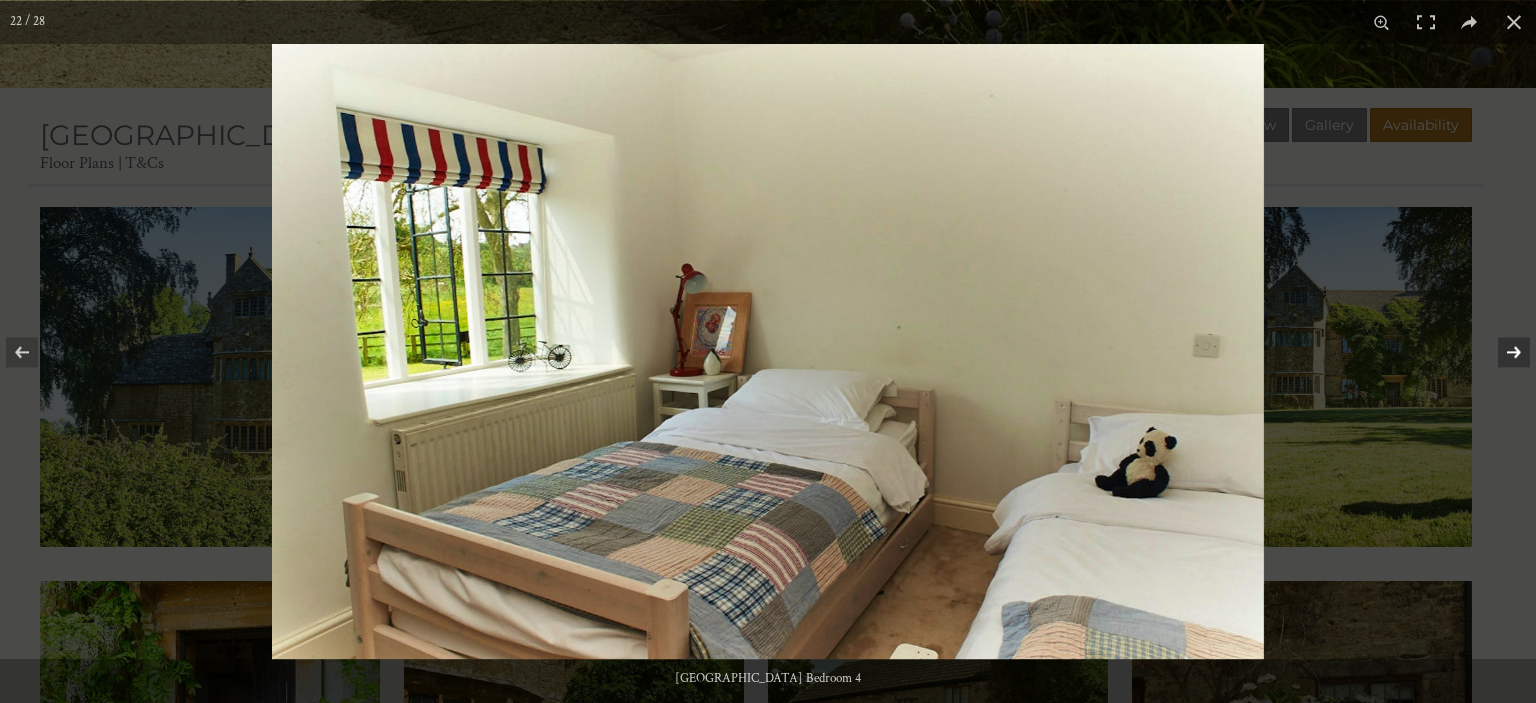 click at bounding box center (1501, 352) 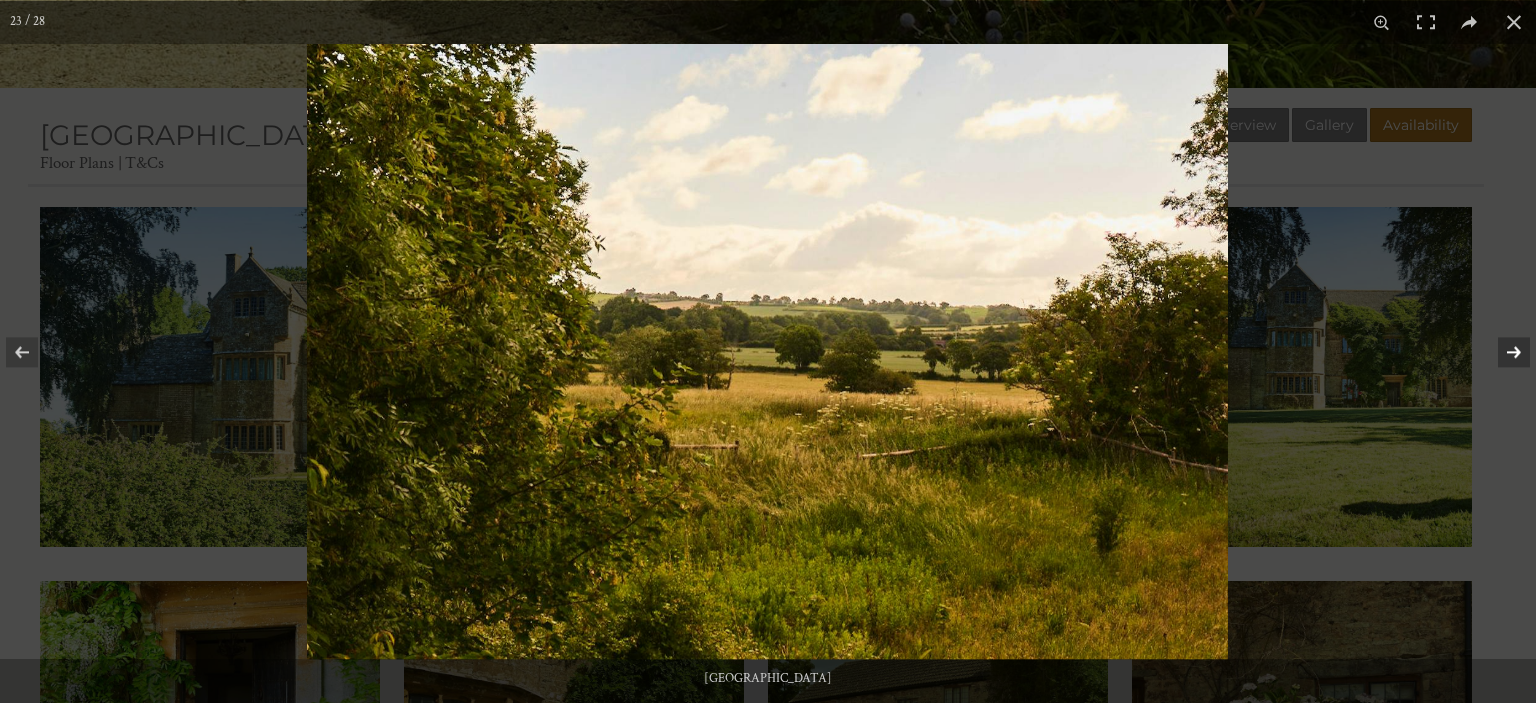 click at bounding box center [1501, 352] 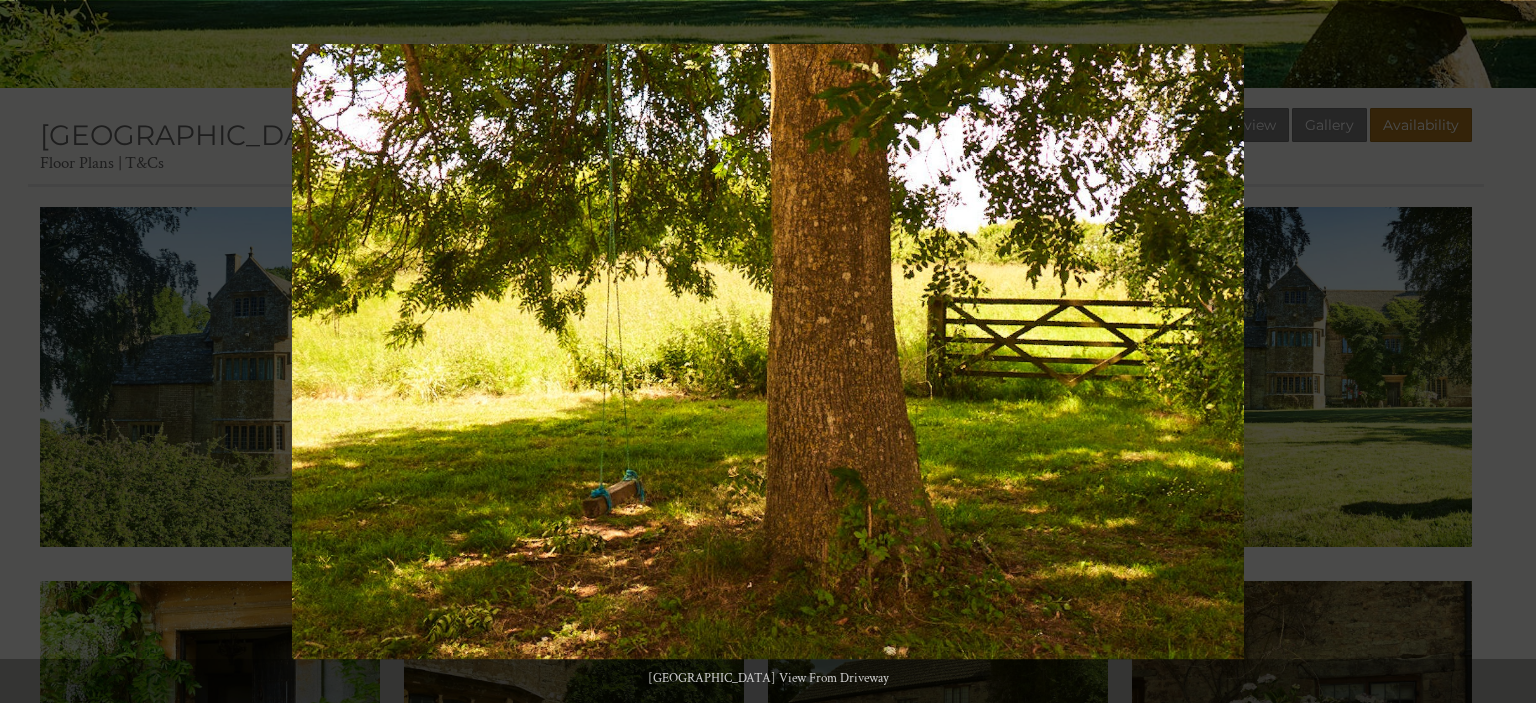 click at bounding box center [1501, 352] 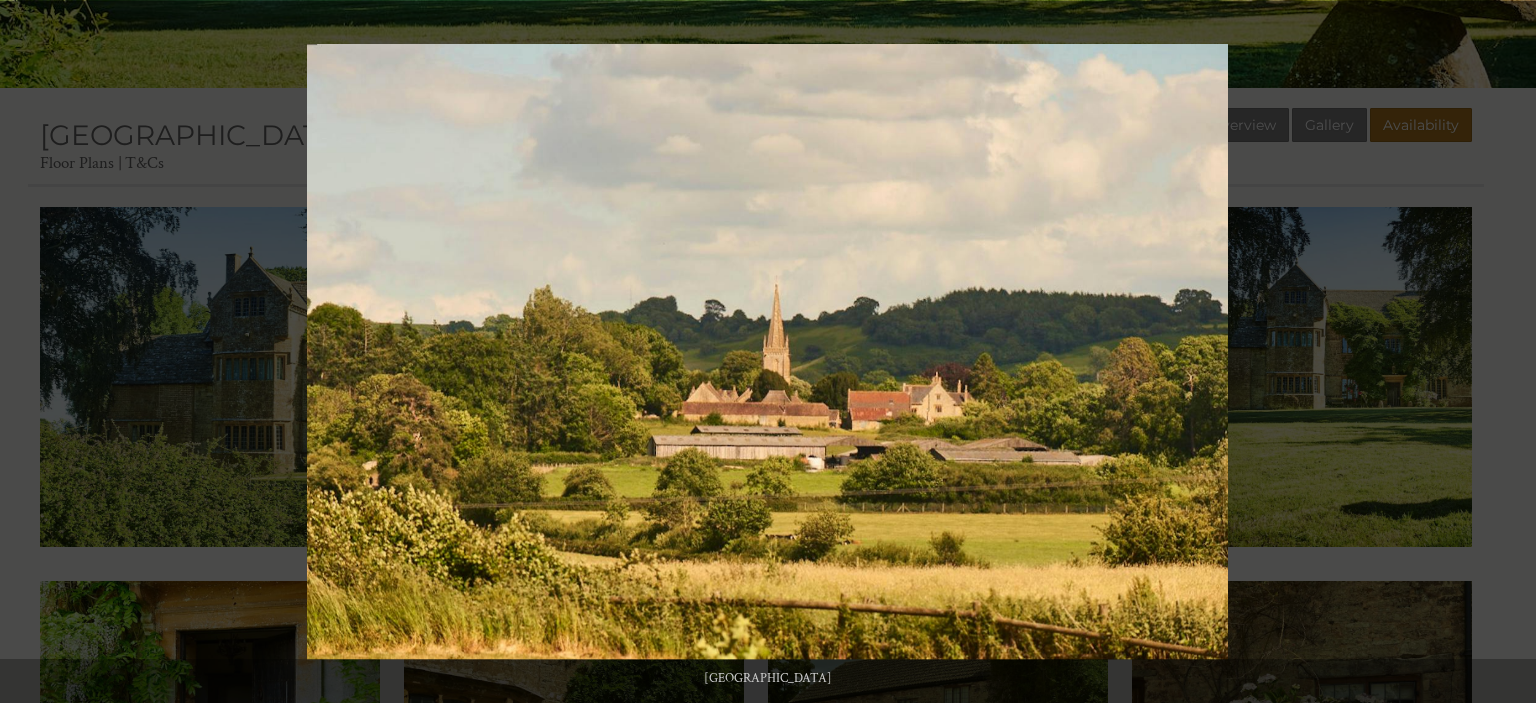 click at bounding box center (1501, 352) 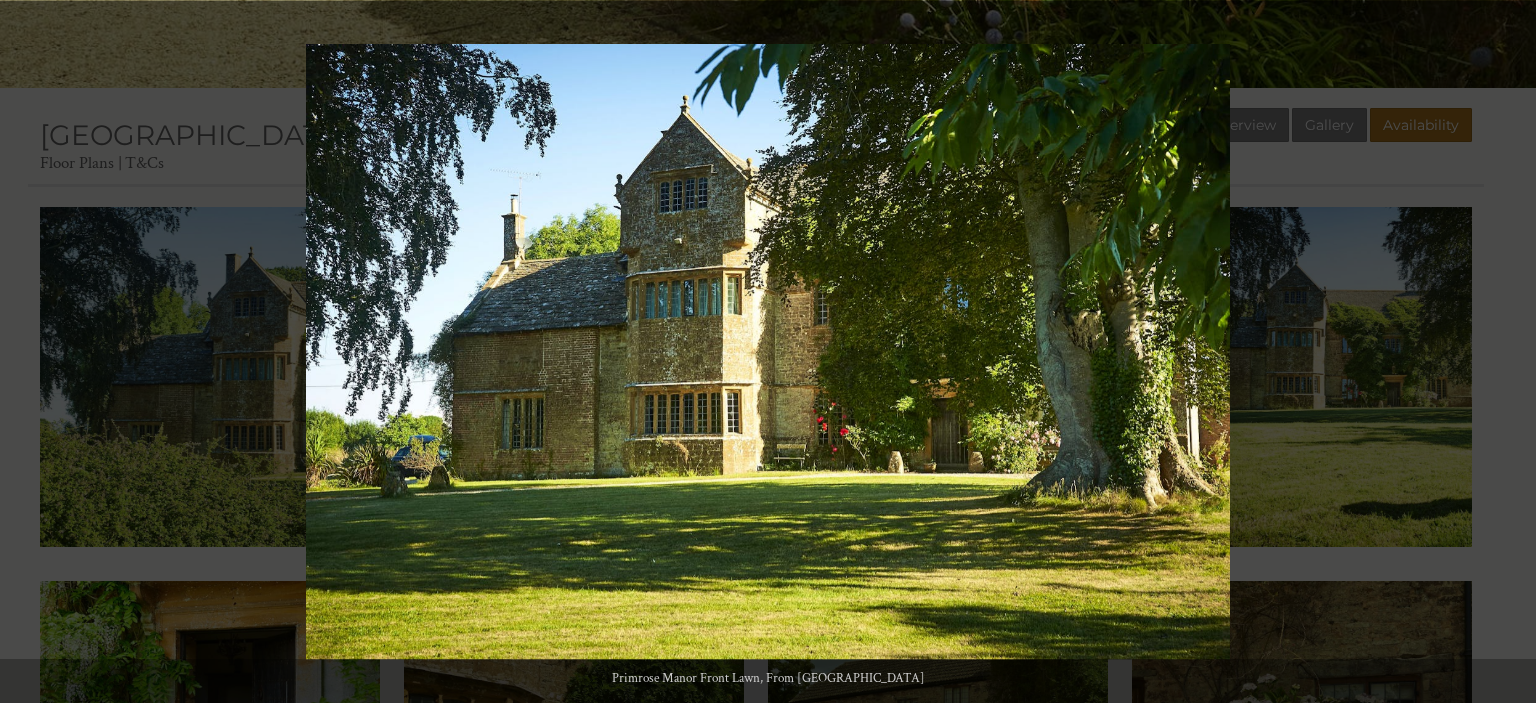 click at bounding box center (1501, 352) 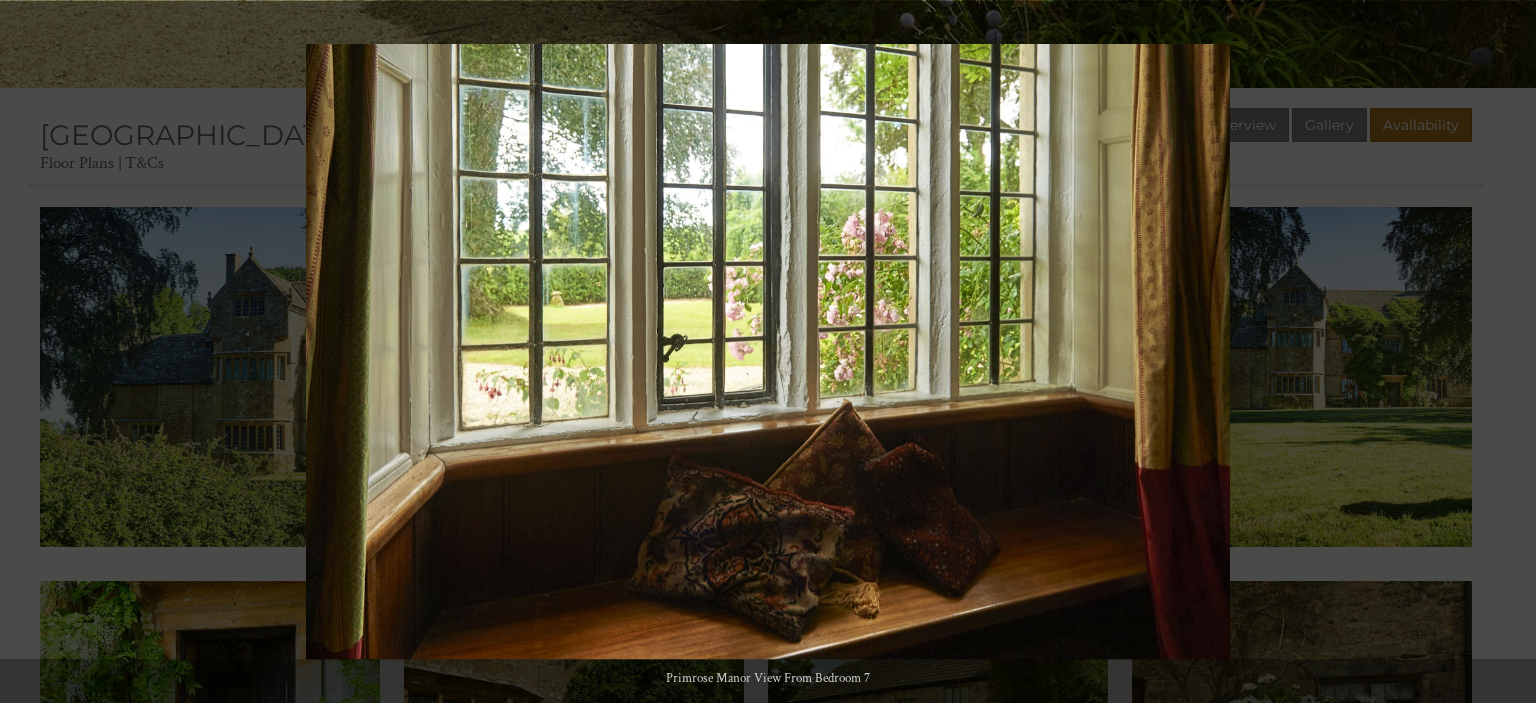 click at bounding box center [1501, 352] 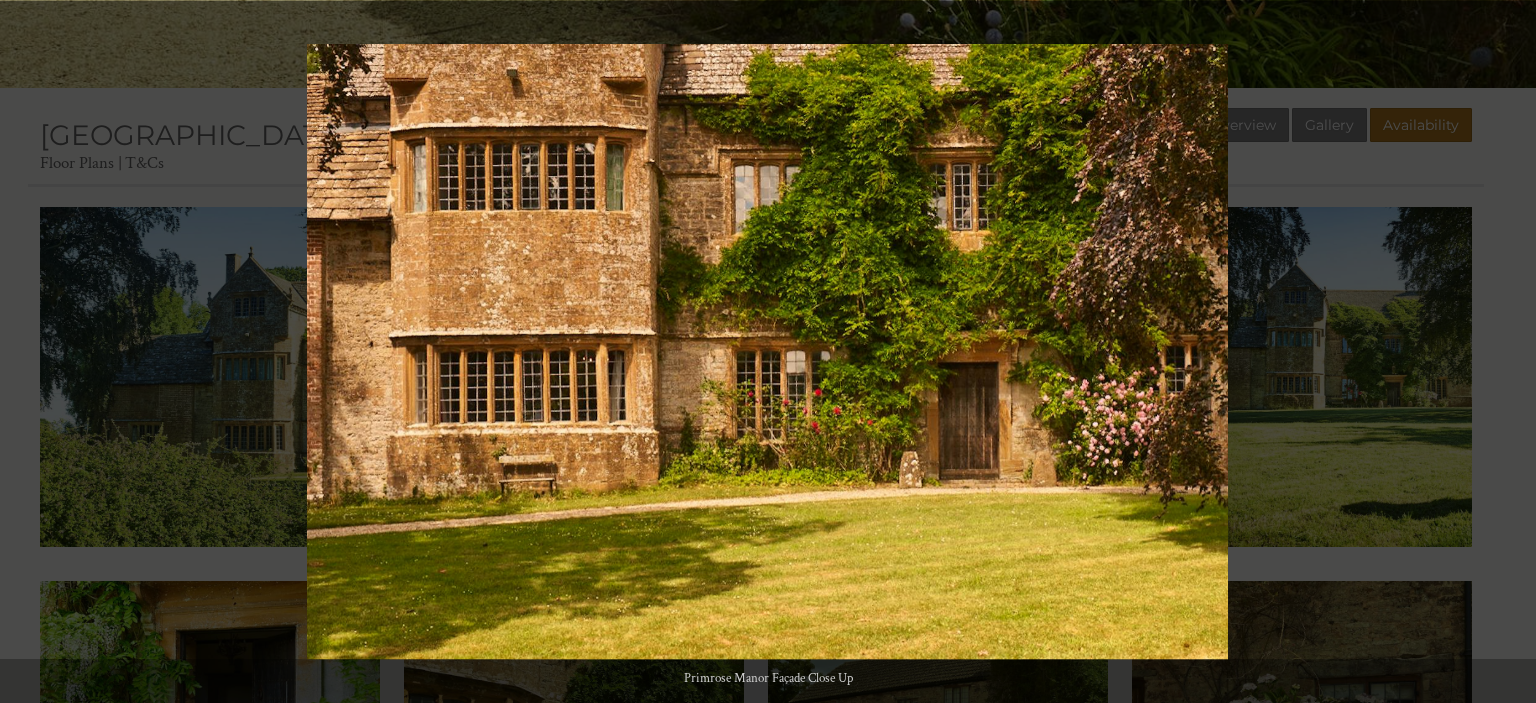 click at bounding box center (1501, 352) 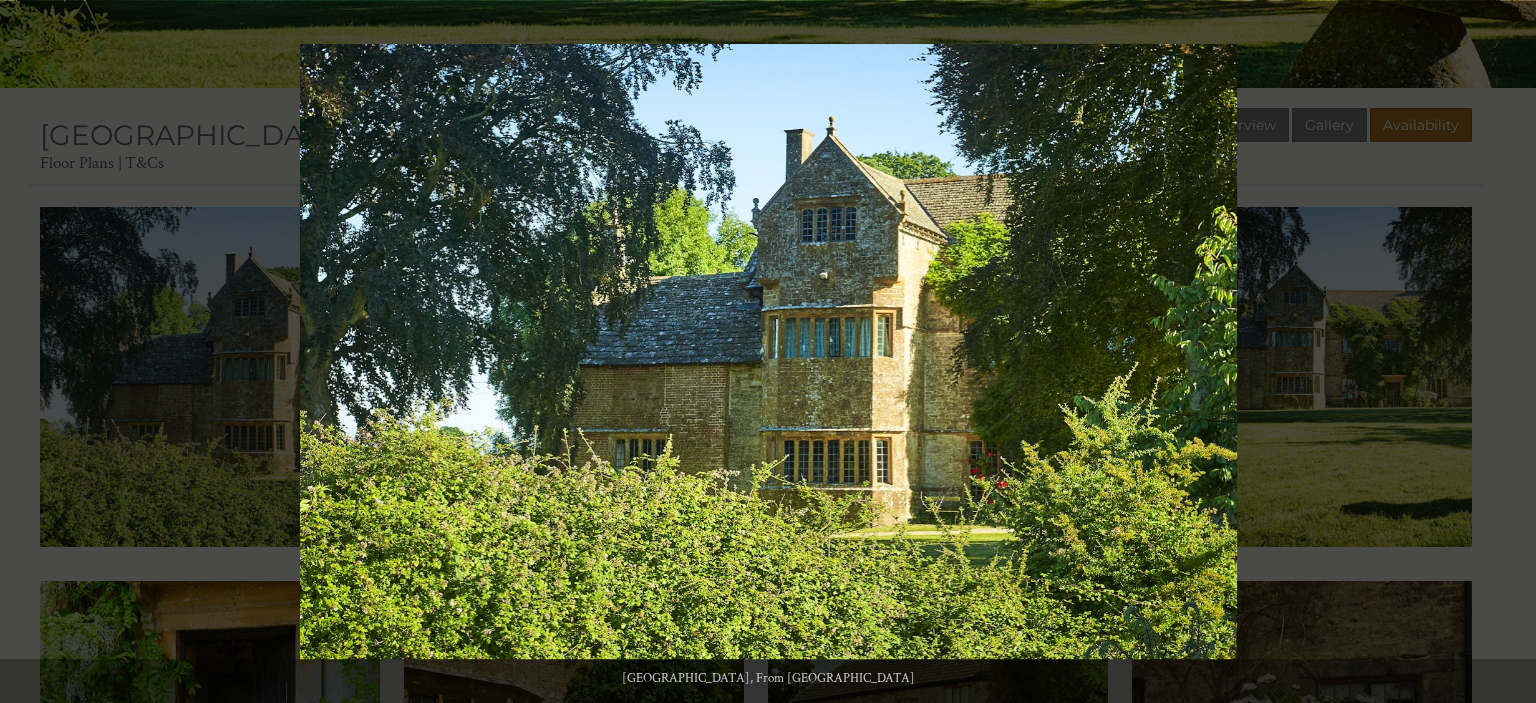 click at bounding box center [1501, 352] 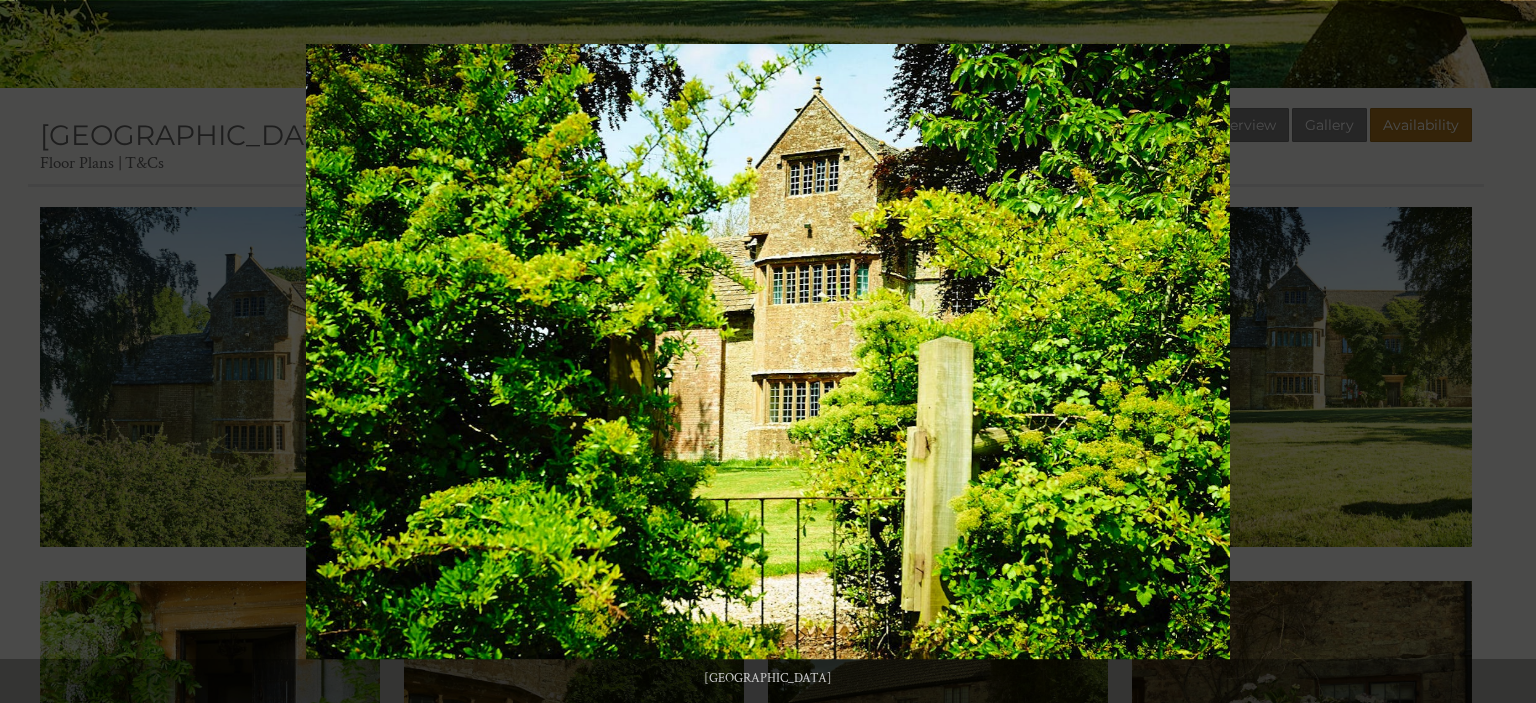 click at bounding box center (1501, 352) 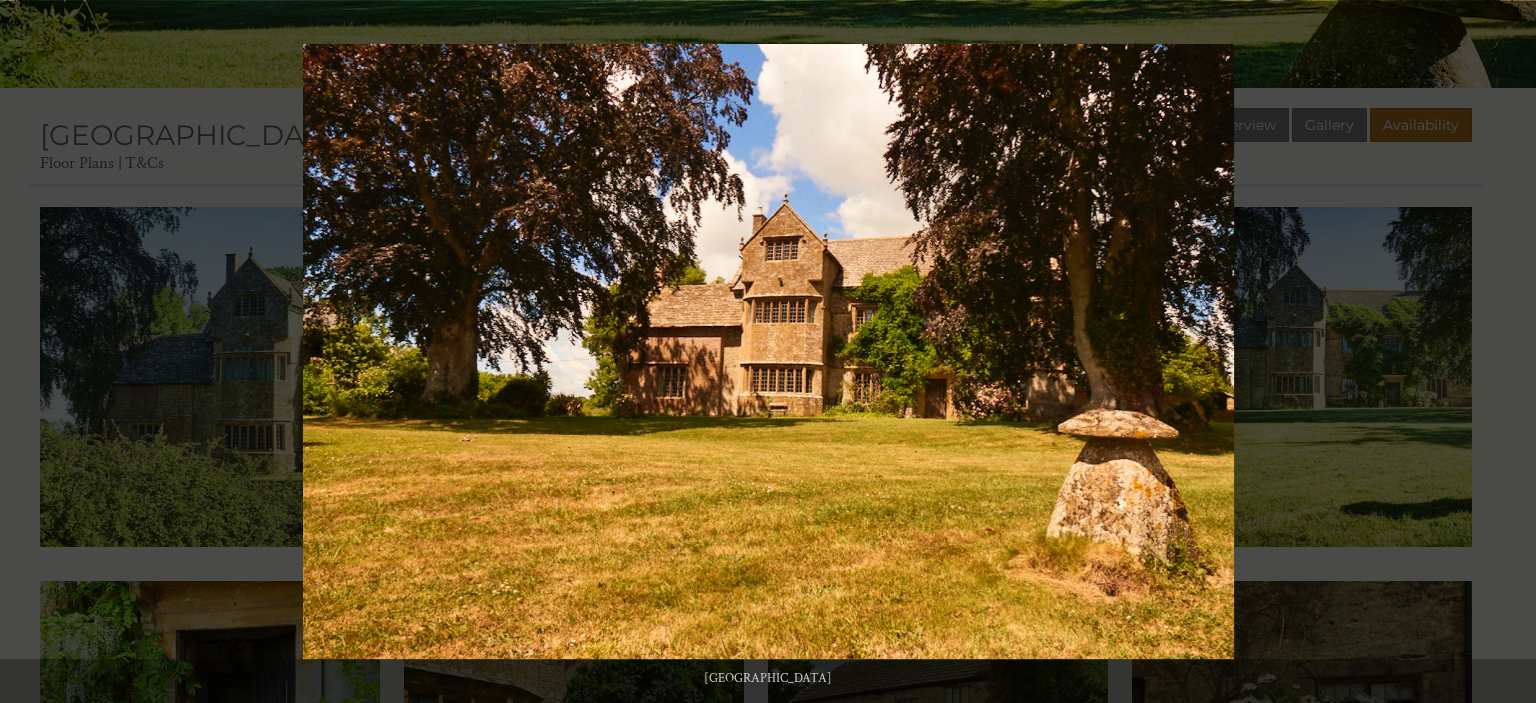click at bounding box center [1501, 352] 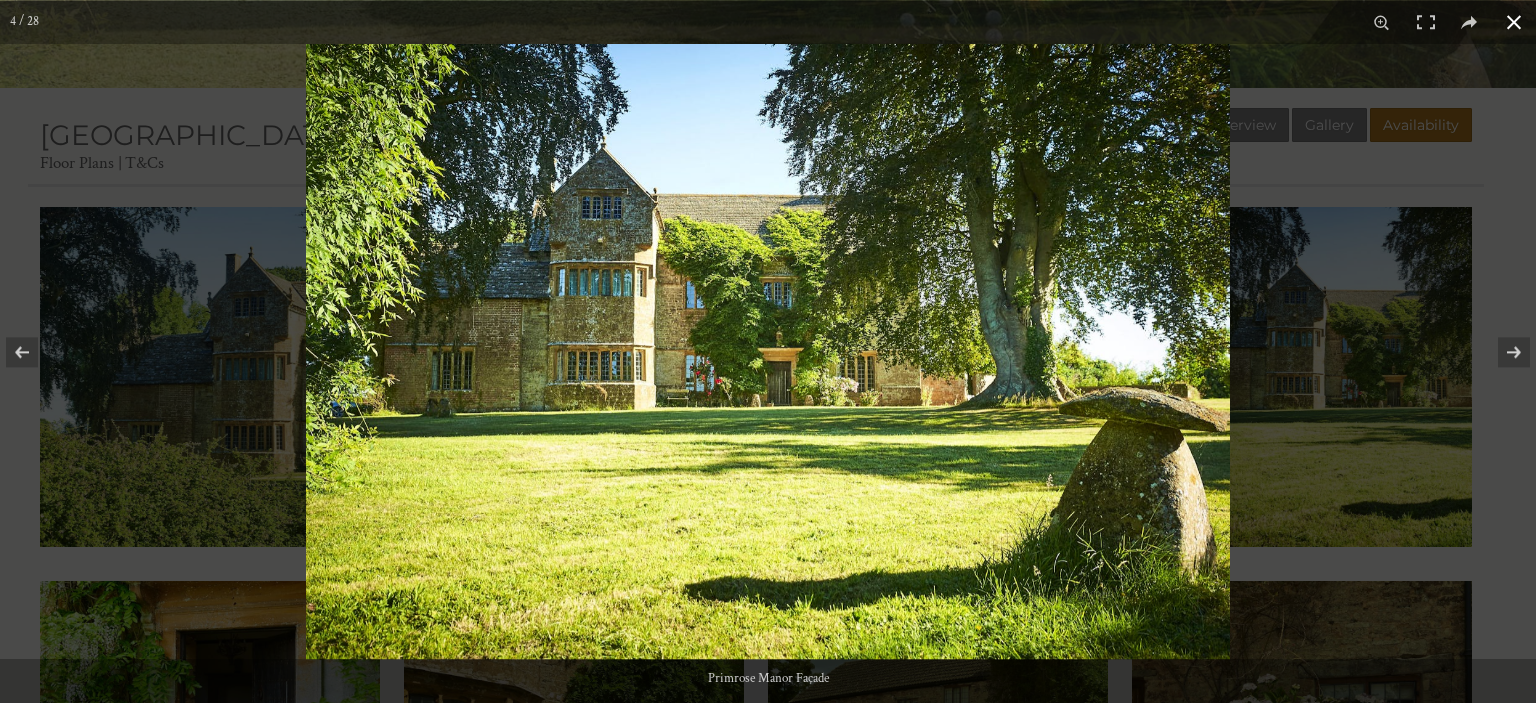 click at bounding box center (1514, 22) 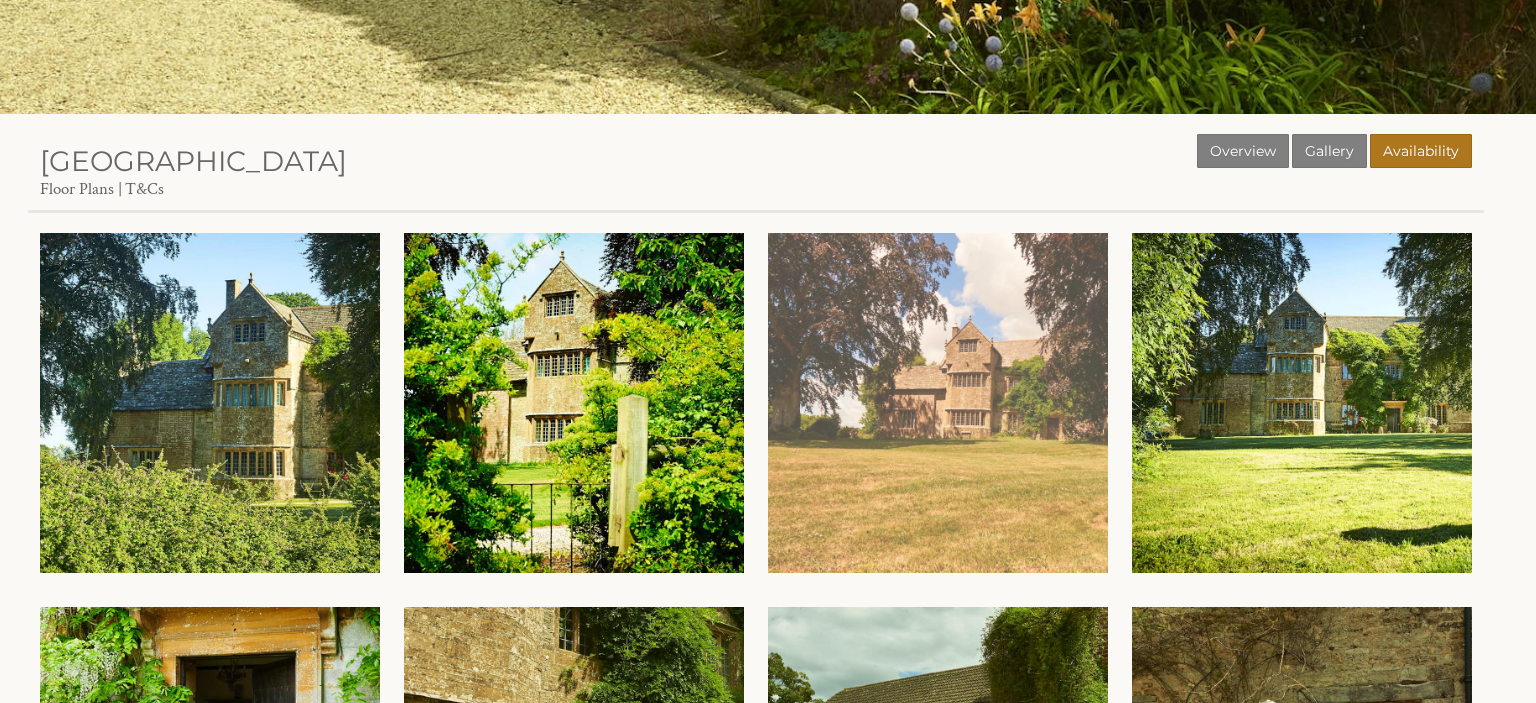 scroll, scrollTop: 468, scrollLeft: 0, axis: vertical 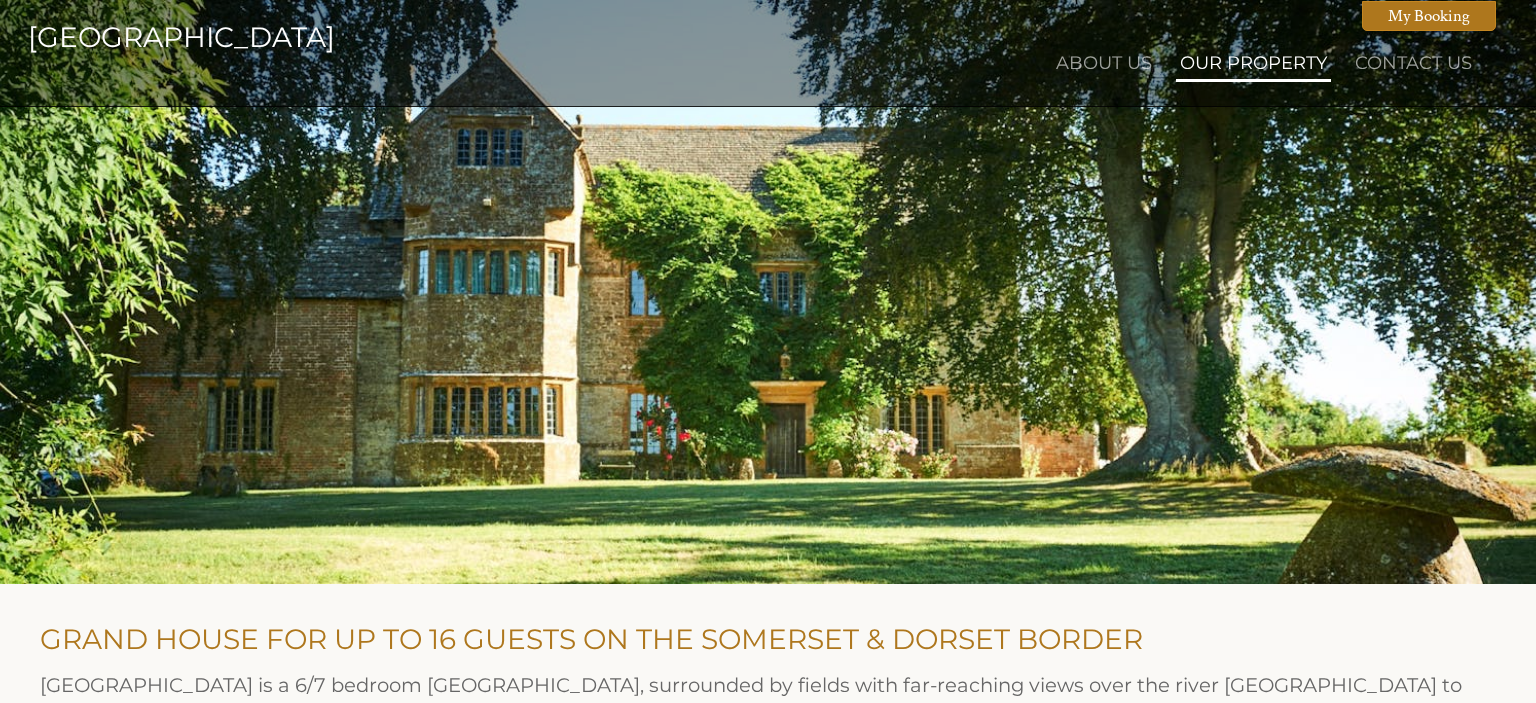 click on "Our Property" at bounding box center [1253, 63] 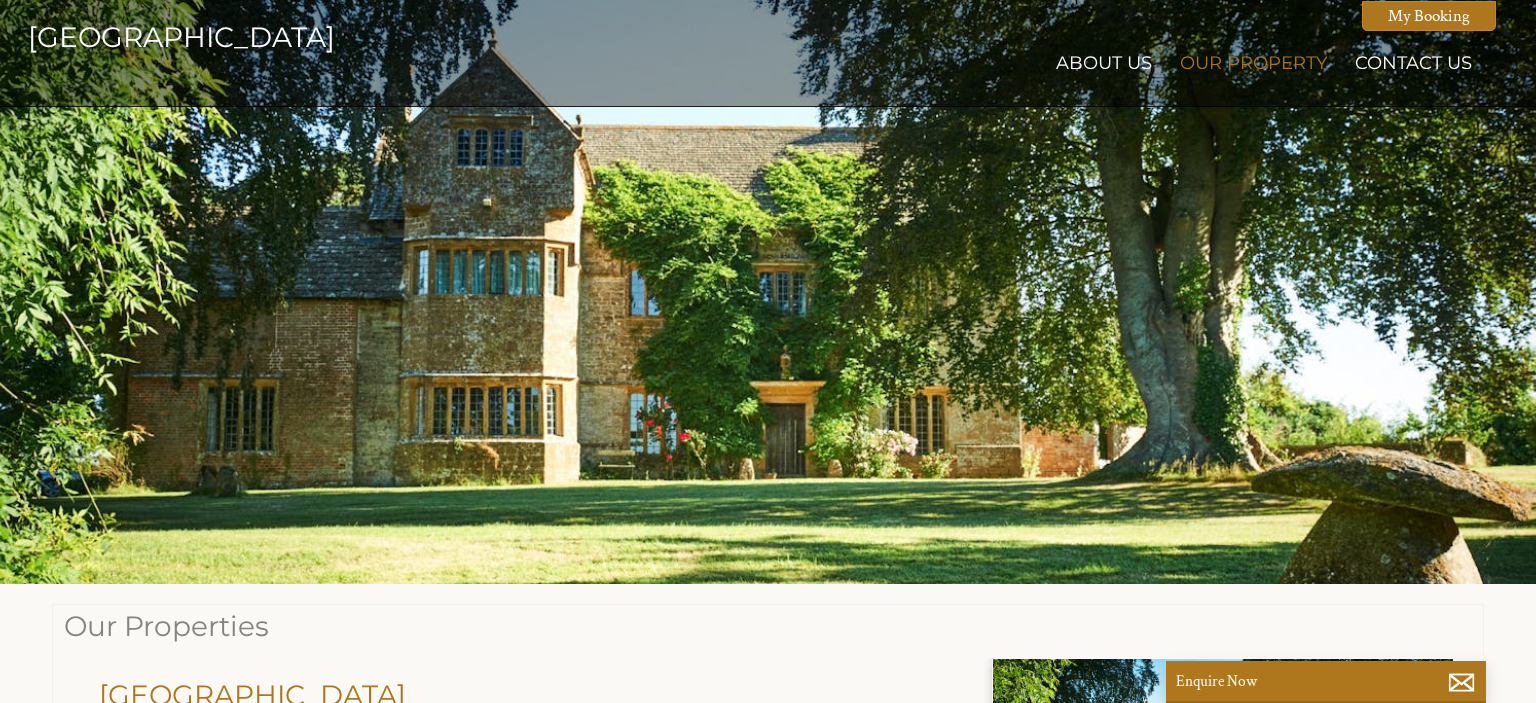 scroll, scrollTop: 0, scrollLeft: 18, axis: horizontal 